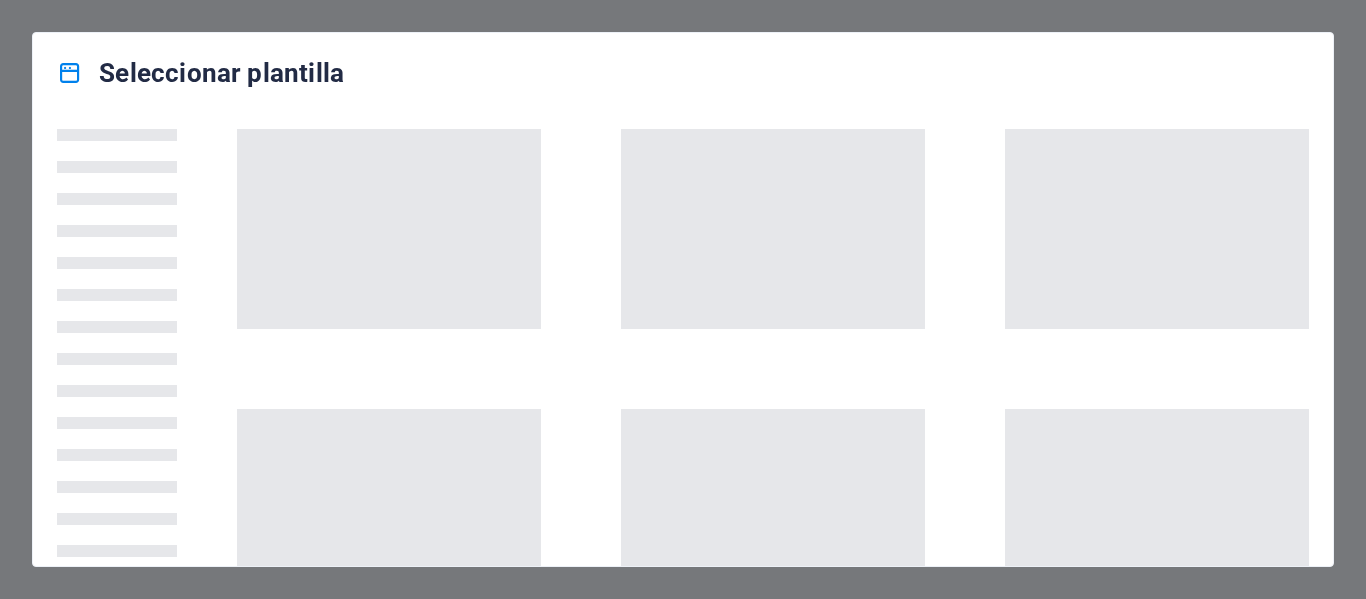 scroll, scrollTop: 0, scrollLeft: 0, axis: both 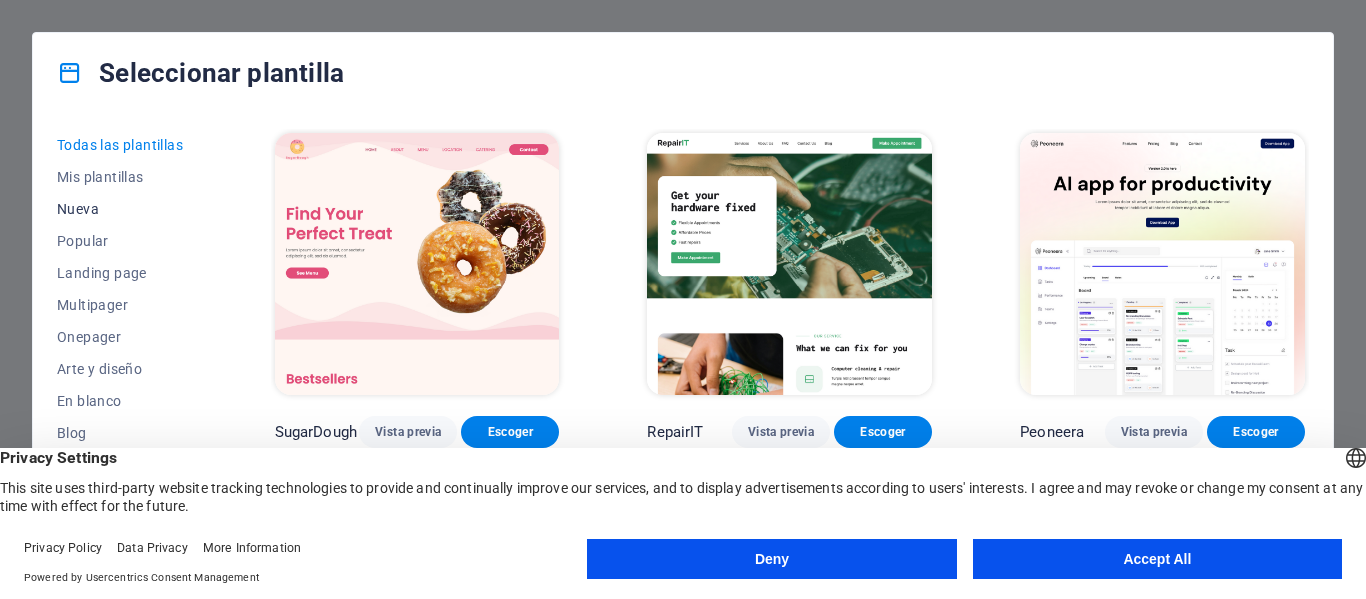 click on "Nueva" at bounding box center [122, 209] 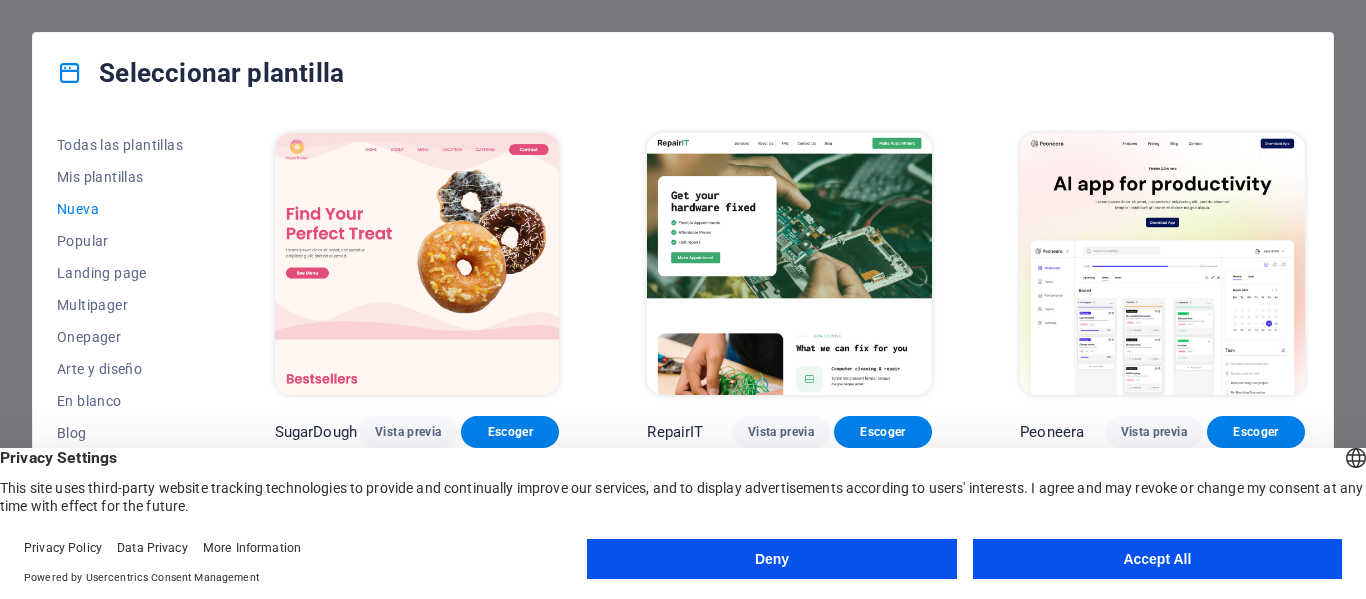 click on "Accept All" at bounding box center (1157, 559) 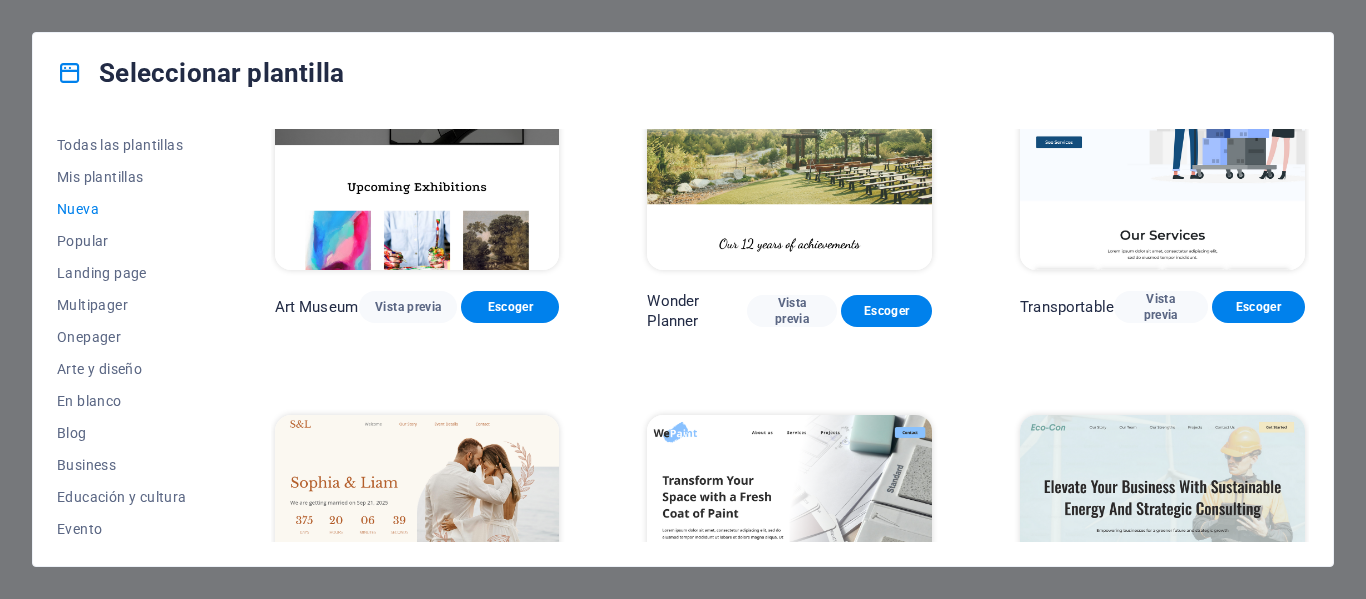 scroll, scrollTop: 528, scrollLeft: 0, axis: vertical 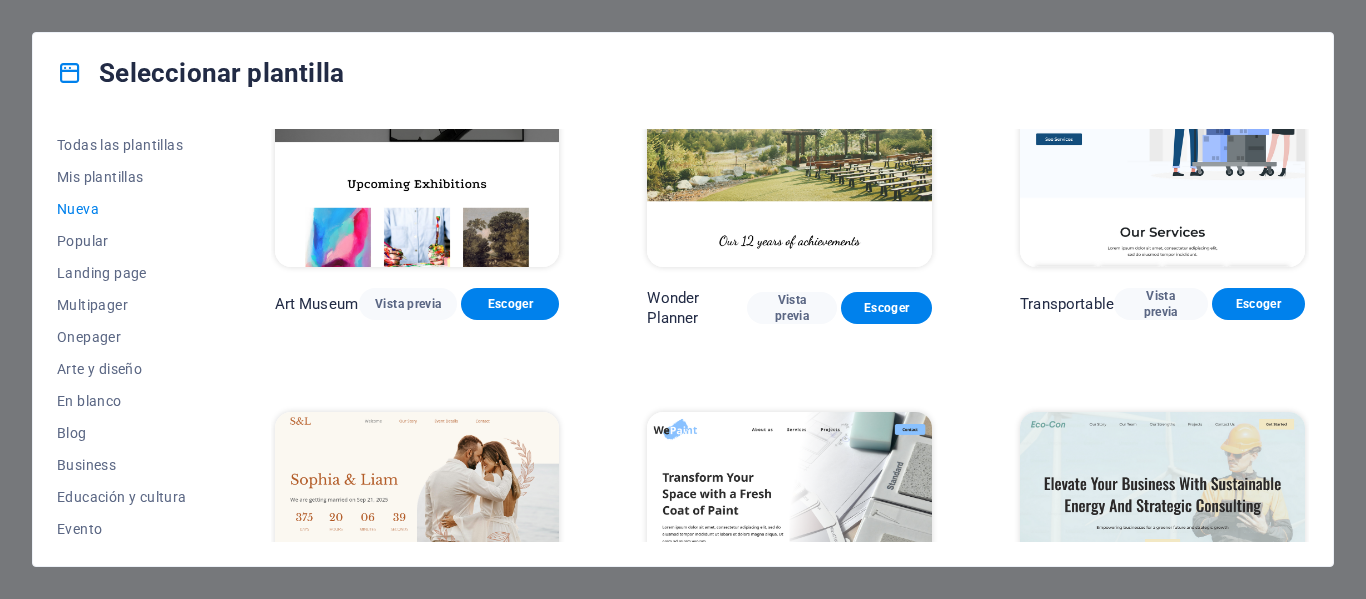 click at bounding box center [417, 543] 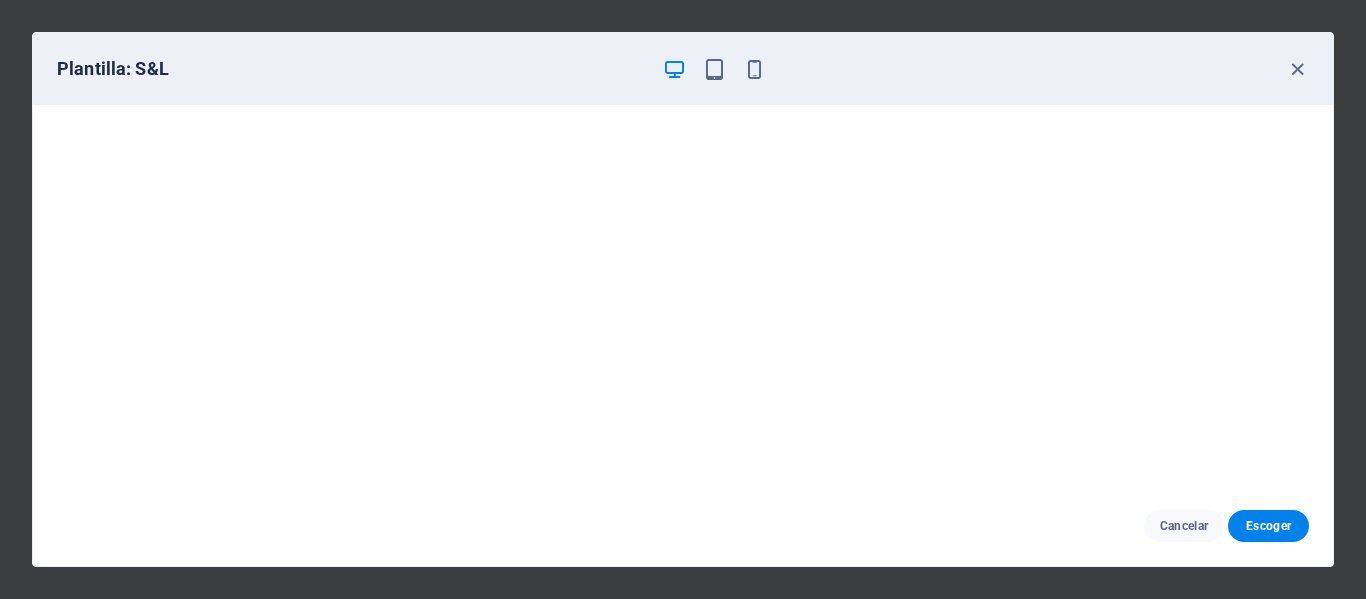 scroll, scrollTop: 5, scrollLeft: 0, axis: vertical 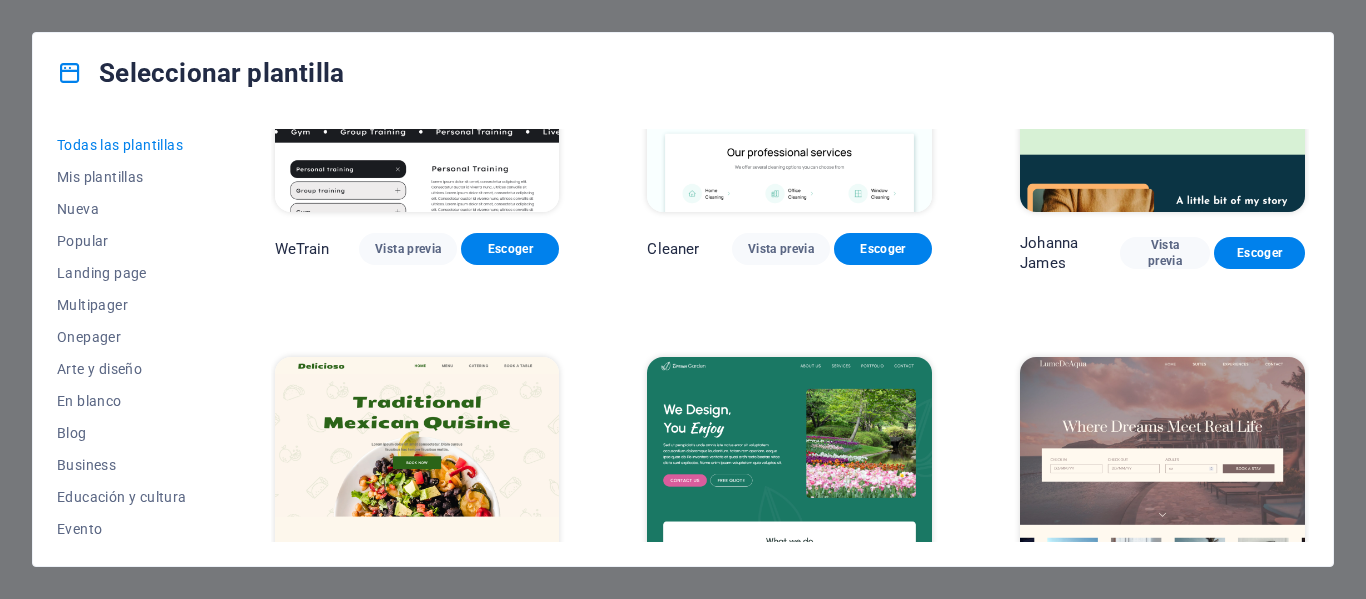 click at bounding box center (789, 80) 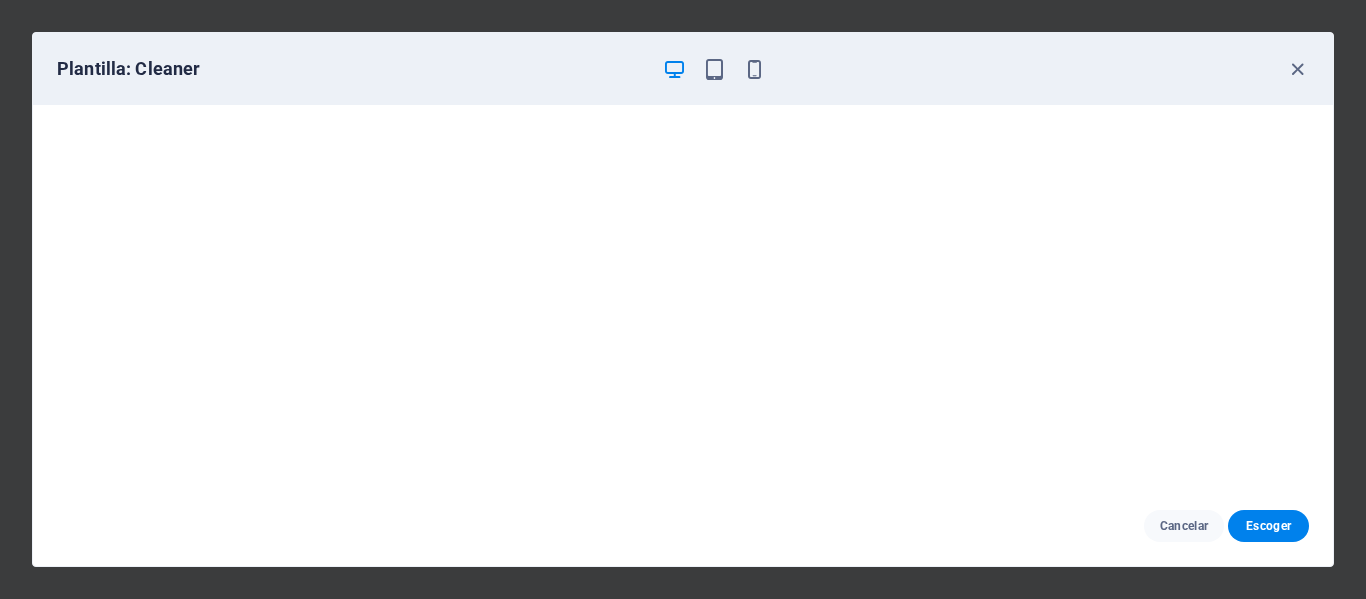 scroll, scrollTop: 5, scrollLeft: 0, axis: vertical 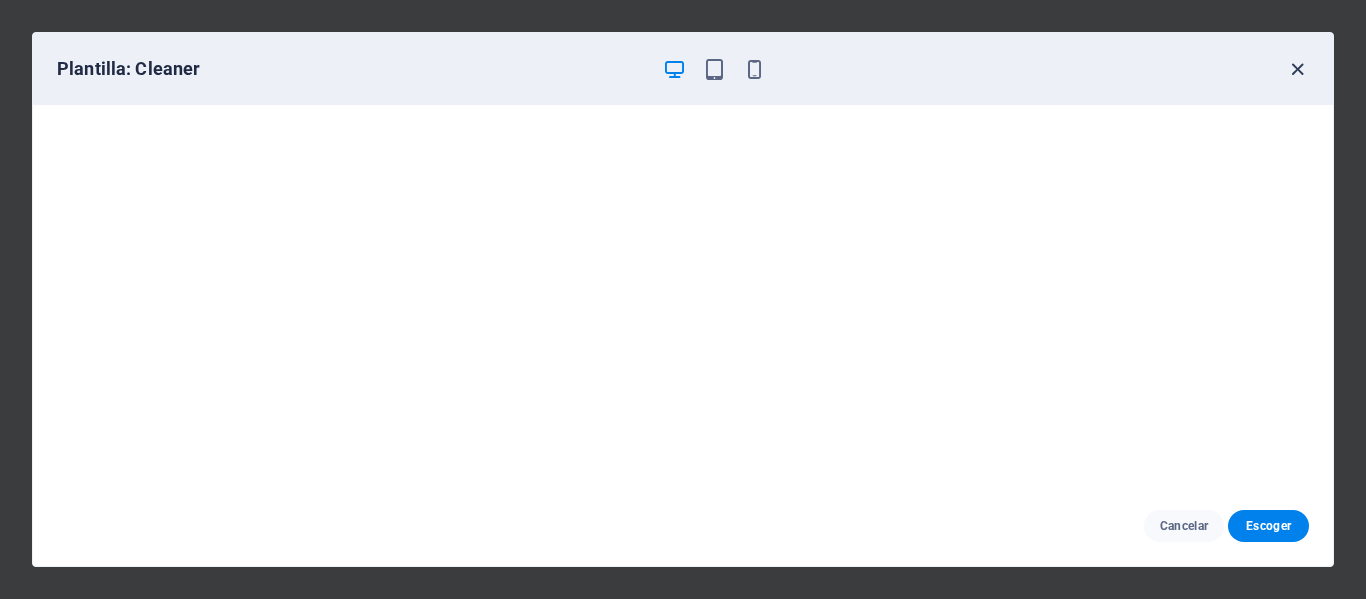 click at bounding box center (1297, 69) 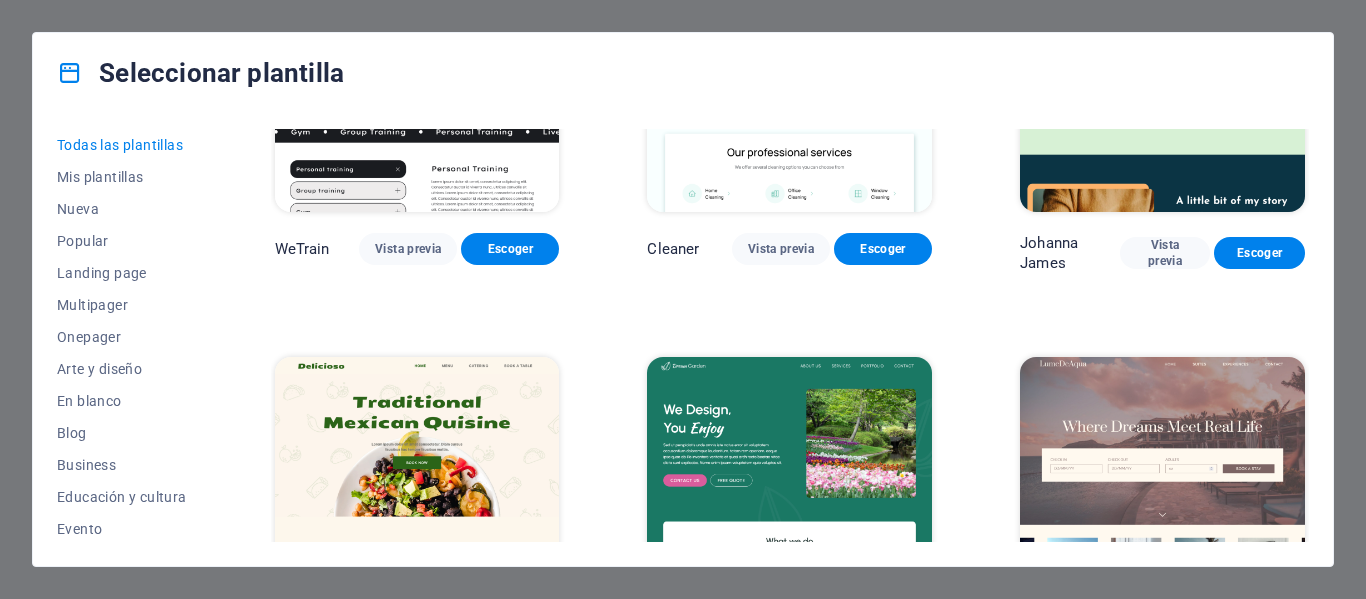 drag, startPoint x: 209, startPoint y: 307, endPoint x: 212, endPoint y: 452, distance: 145.03104 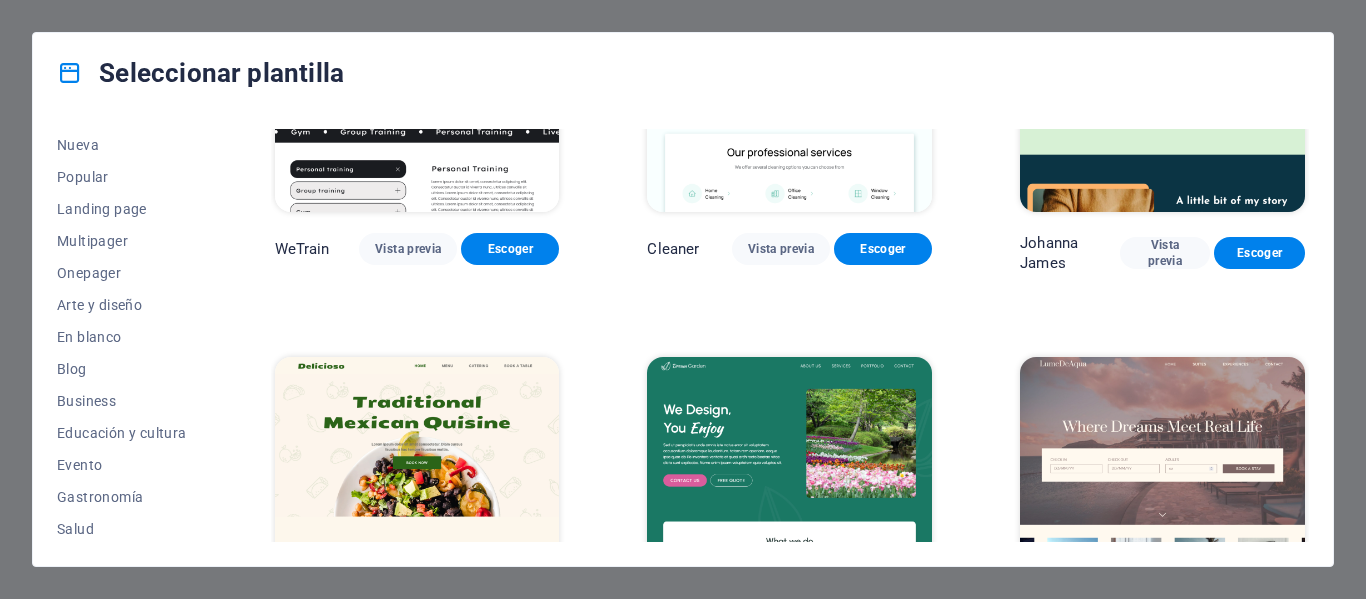 scroll, scrollTop: 0, scrollLeft: 0, axis: both 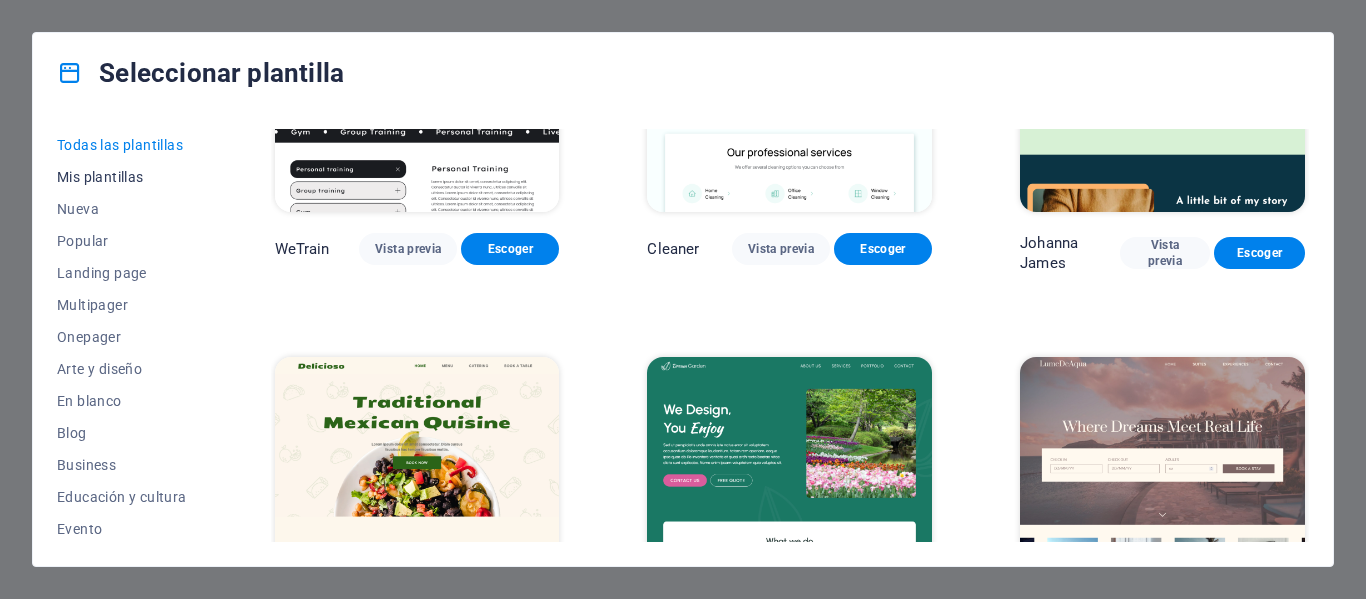 click on "Mis plantillas" at bounding box center [122, 177] 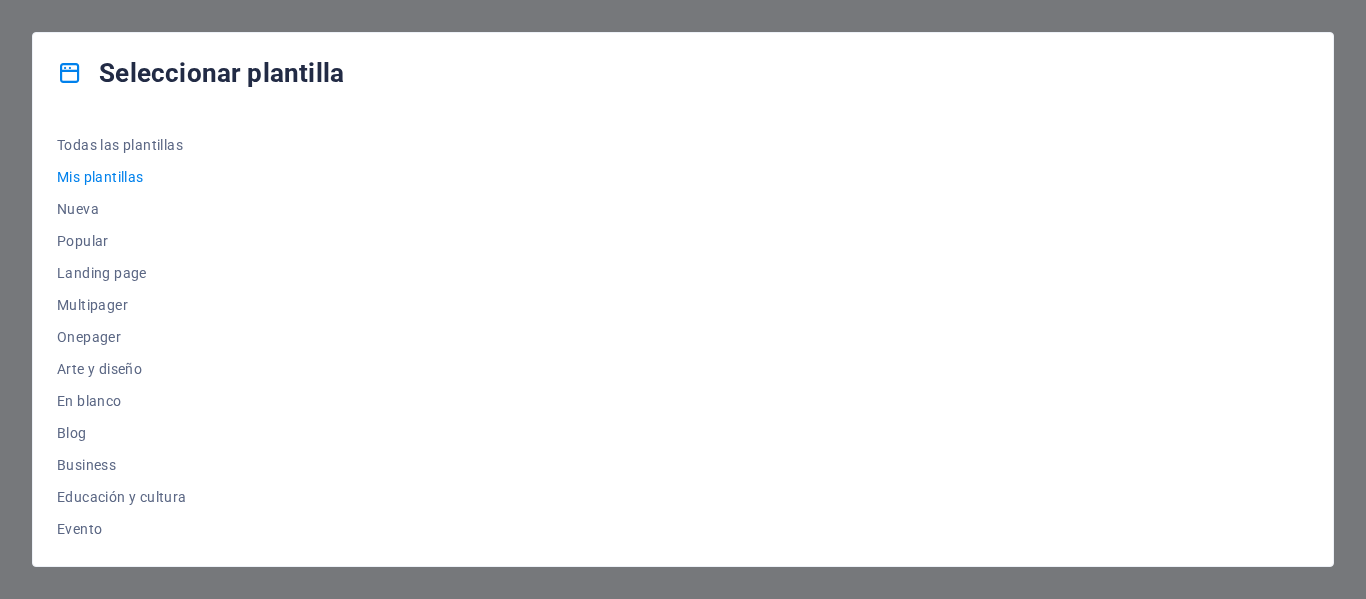 click on "Mis plantillas" at bounding box center [122, 177] 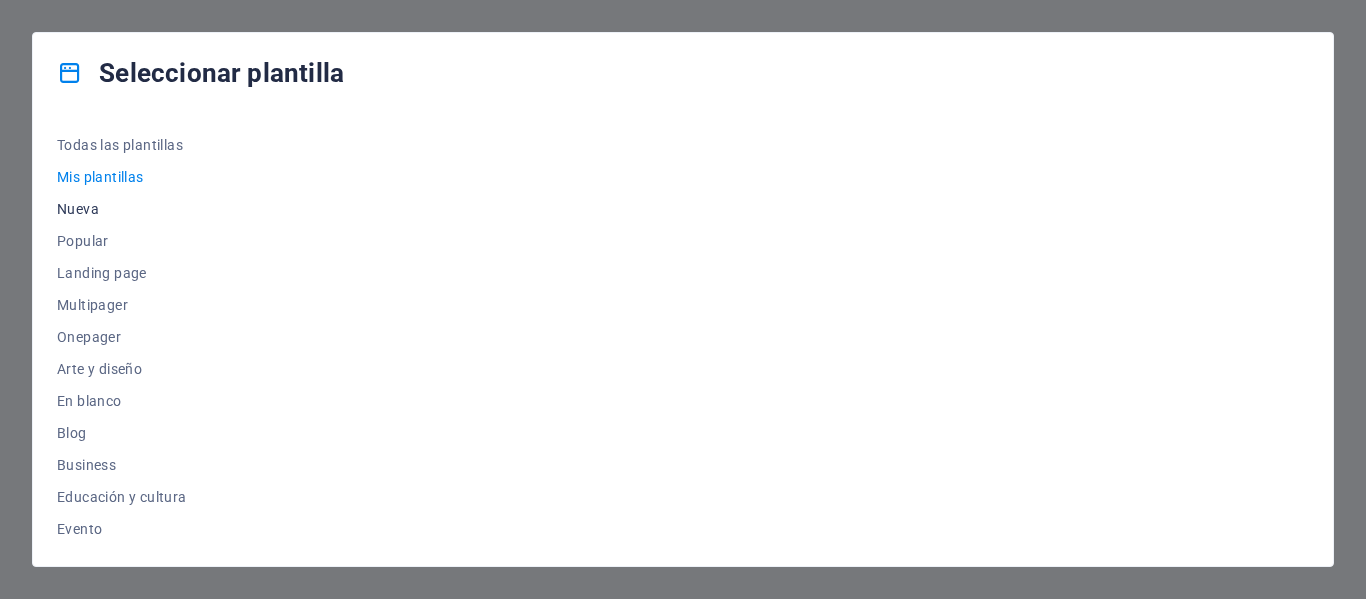 click on "Nueva" at bounding box center (122, 209) 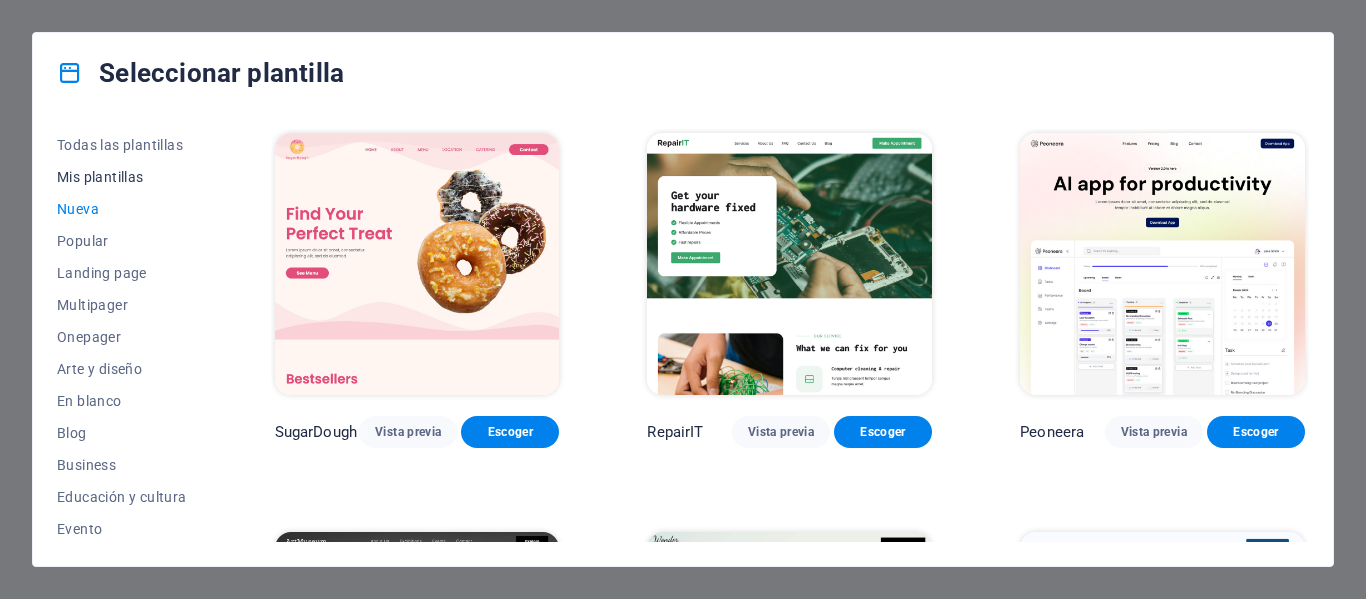 click on "Mis plantillas" at bounding box center [122, 177] 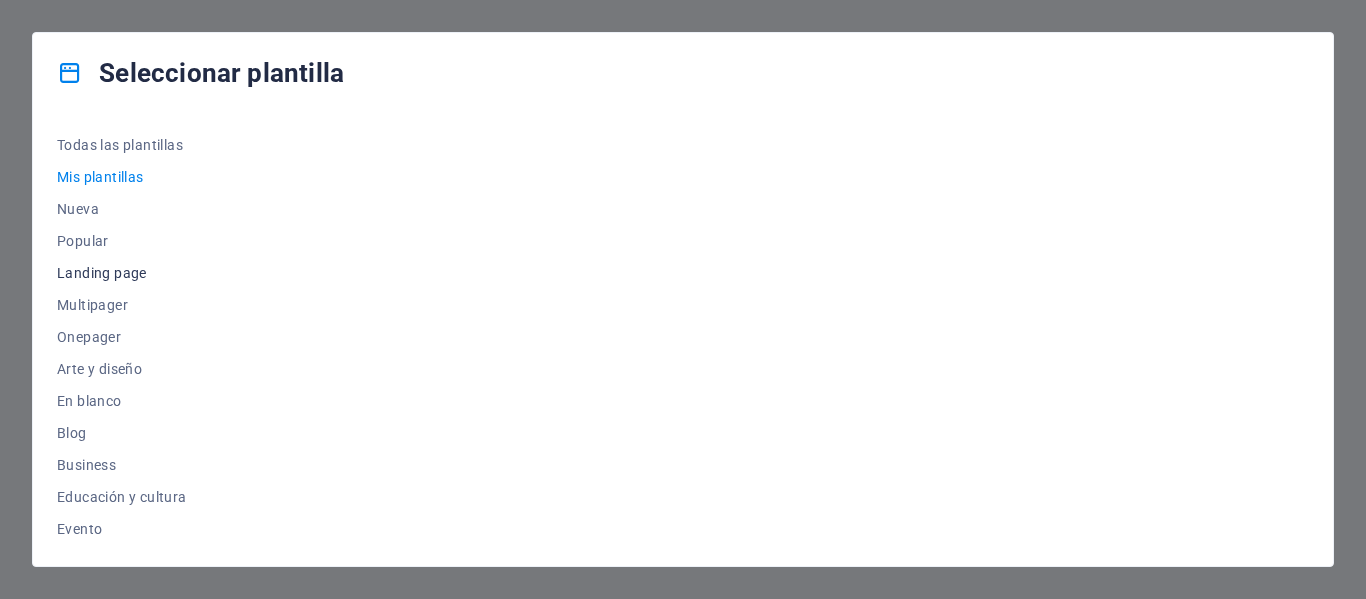 click on "Landing page" at bounding box center (122, 273) 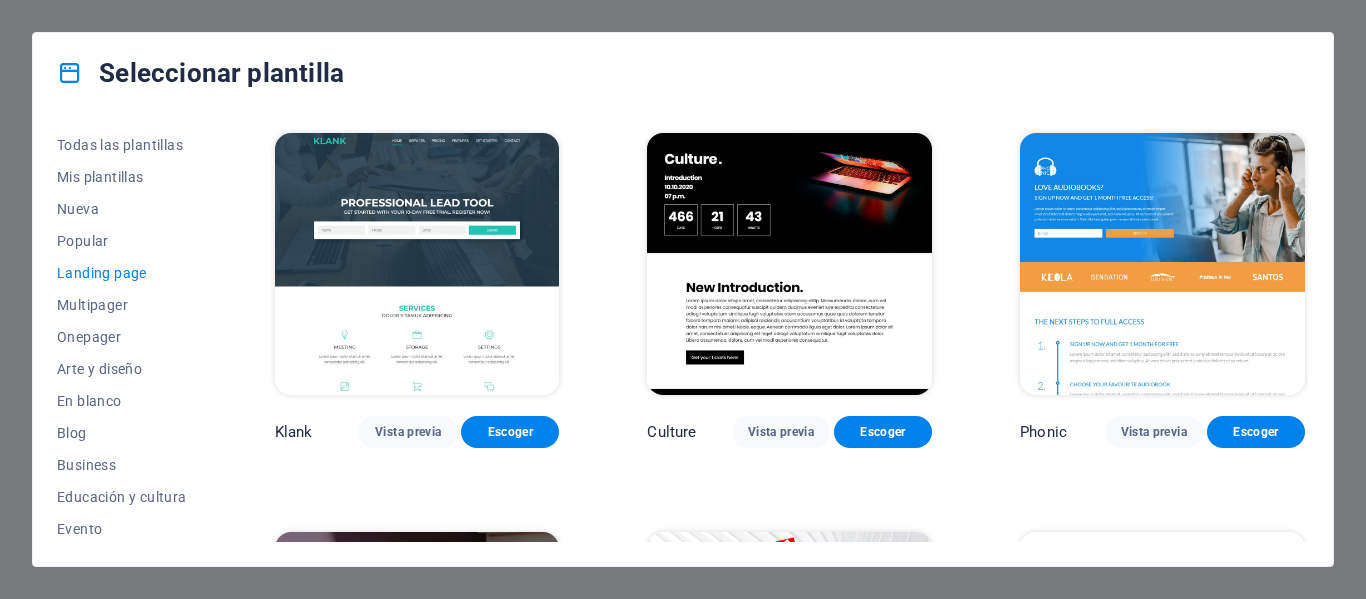 click on "Landing page" at bounding box center (122, 273) 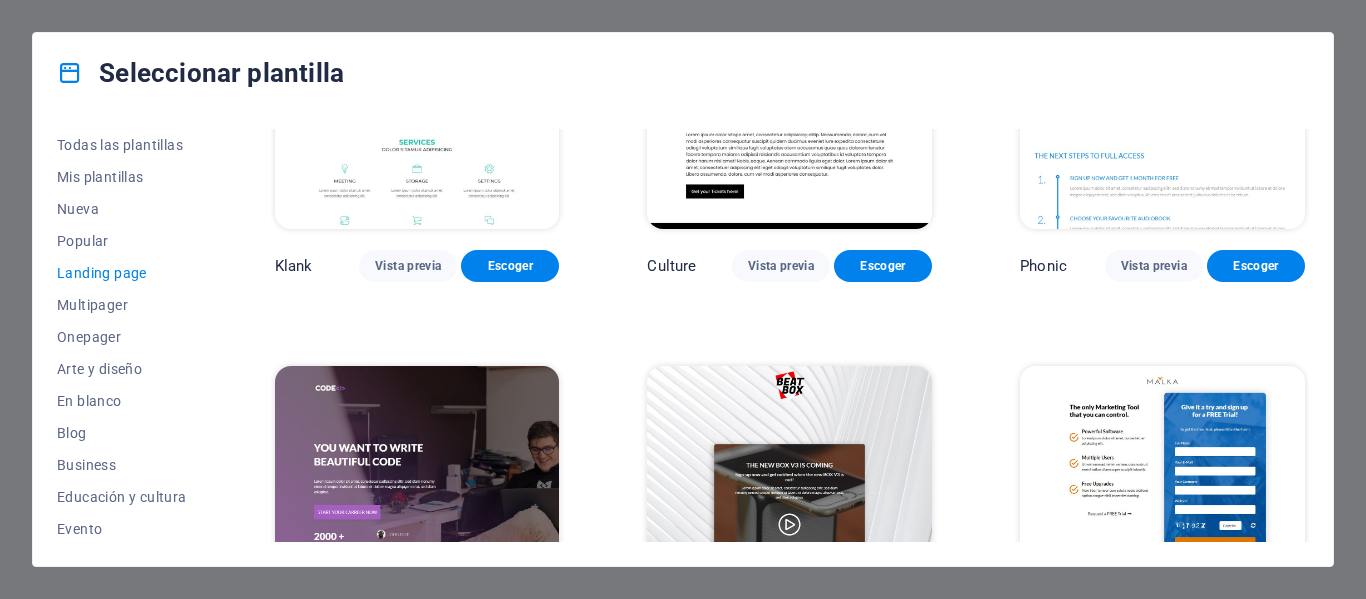 scroll, scrollTop: 0, scrollLeft: 0, axis: both 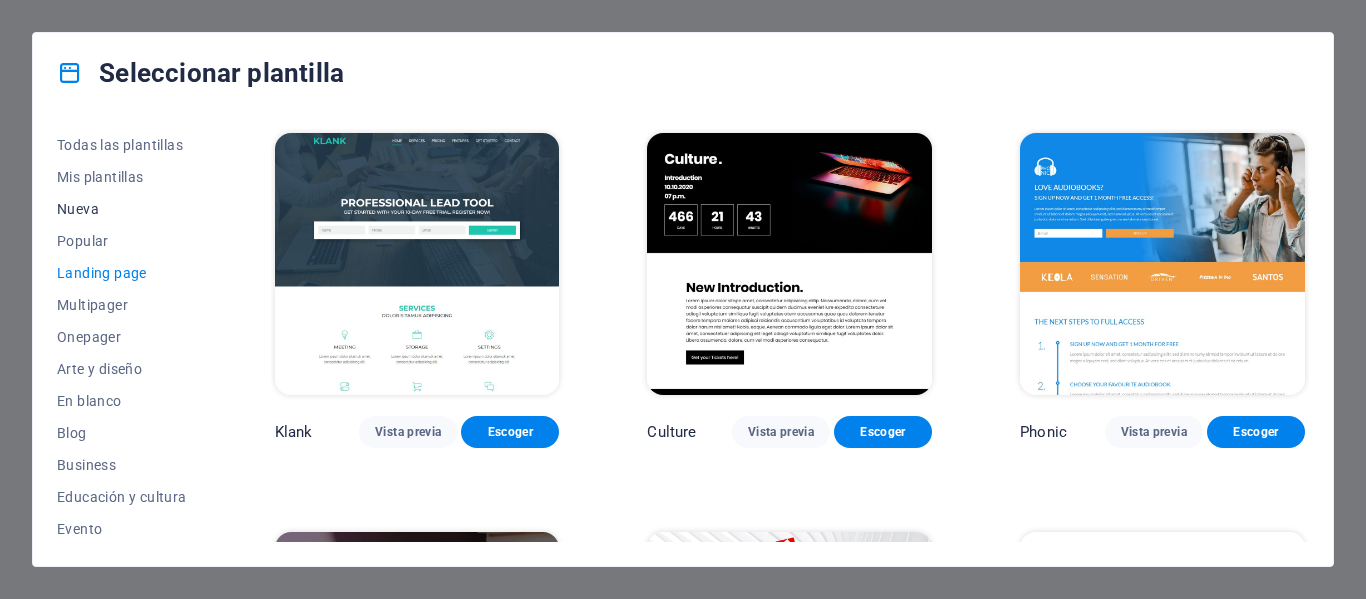 click on "Nueva" at bounding box center [122, 209] 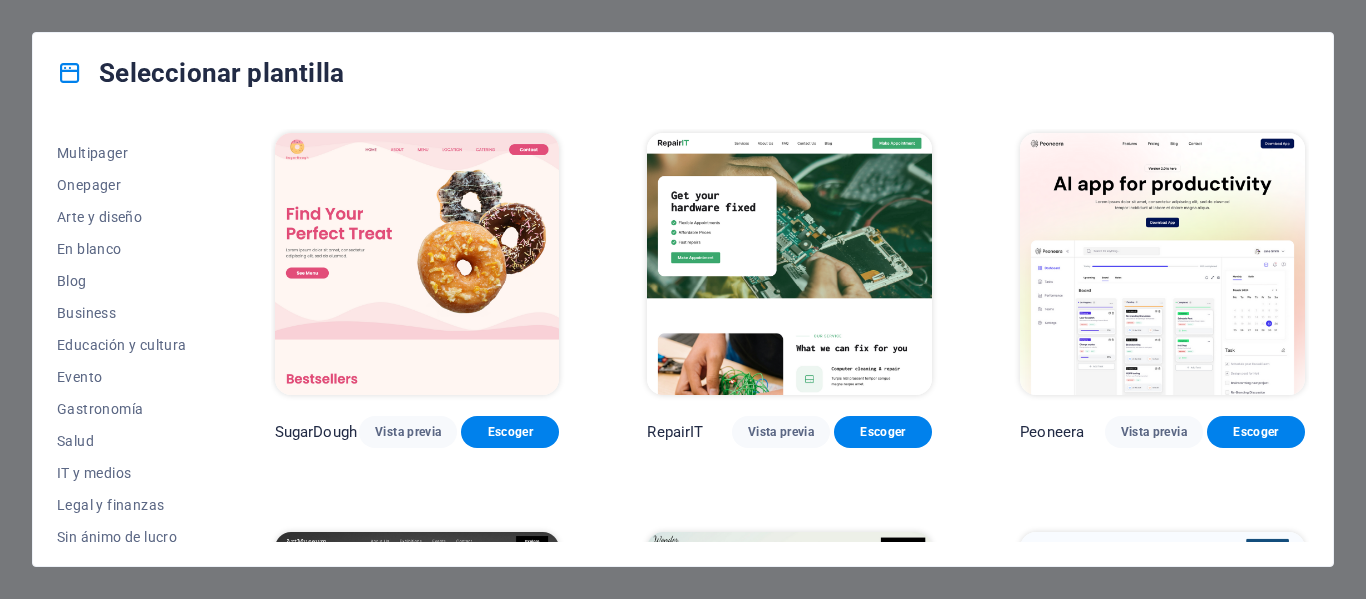 scroll, scrollTop: 200, scrollLeft: 0, axis: vertical 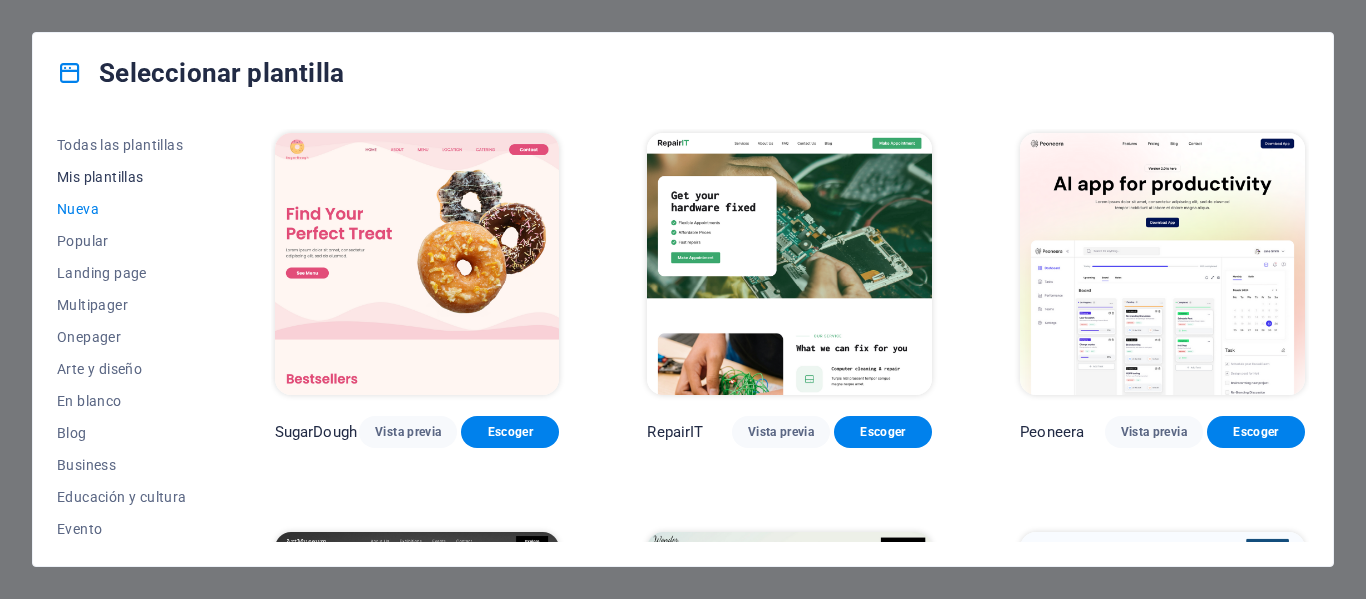 click on "Mis plantillas" at bounding box center (122, 177) 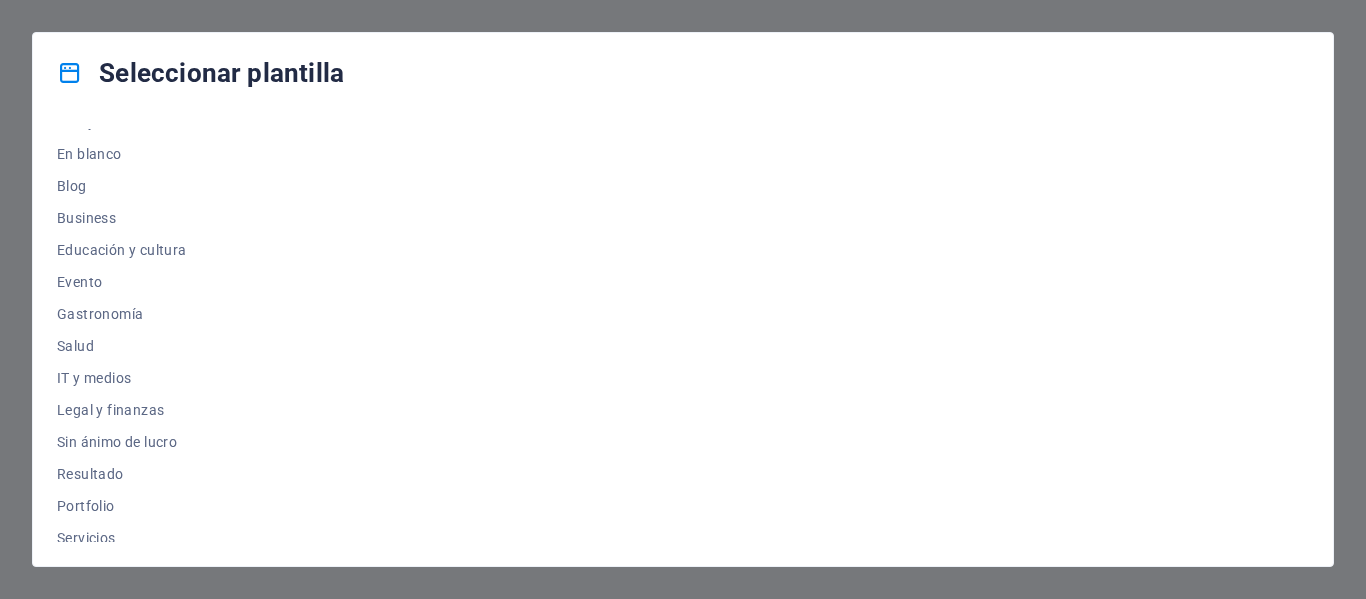 scroll, scrollTop: 387, scrollLeft: 0, axis: vertical 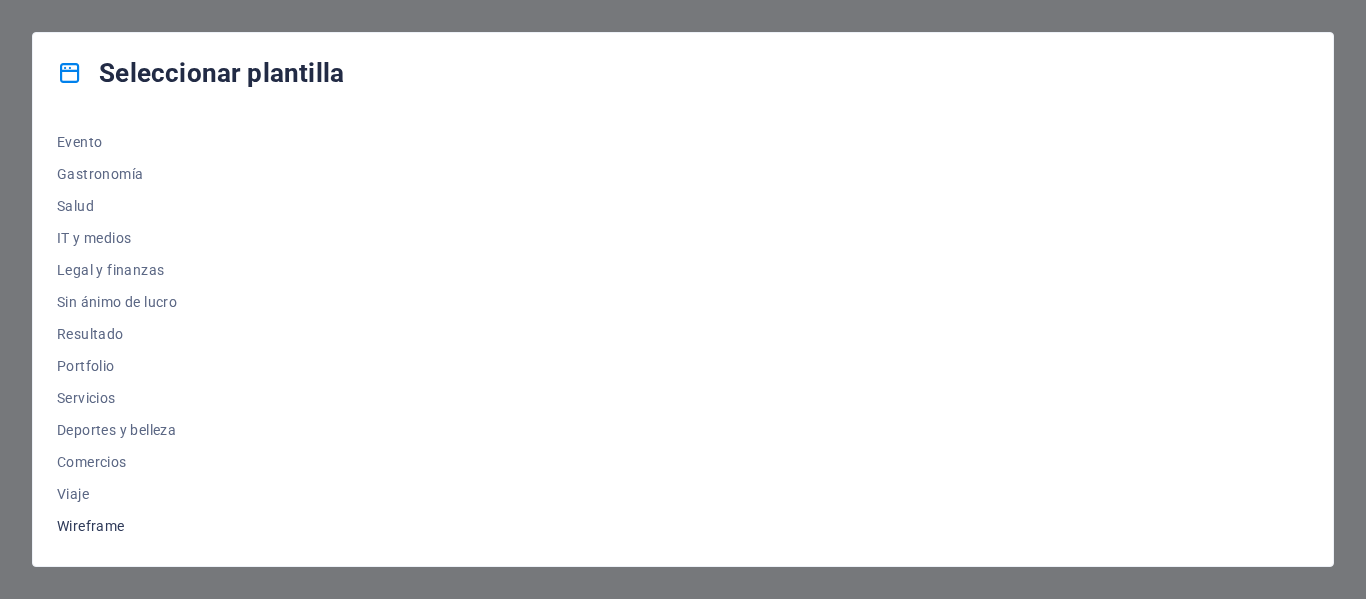 click on "Wireframe" at bounding box center (122, 526) 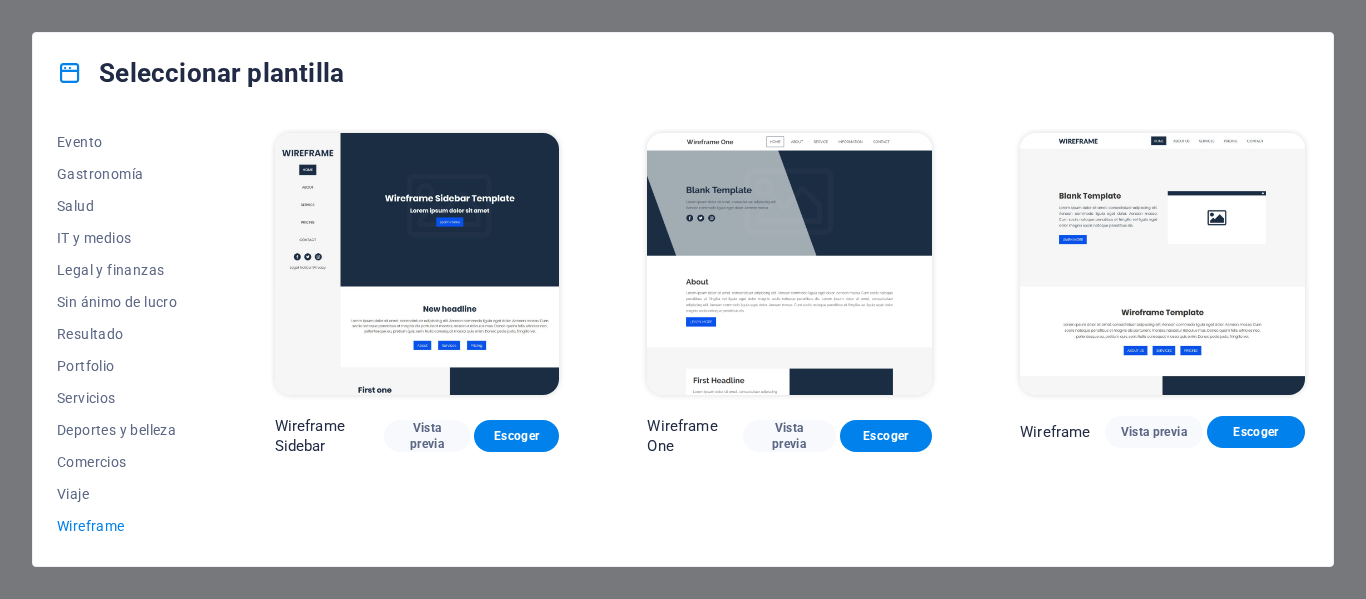 click at bounding box center (789, 264) 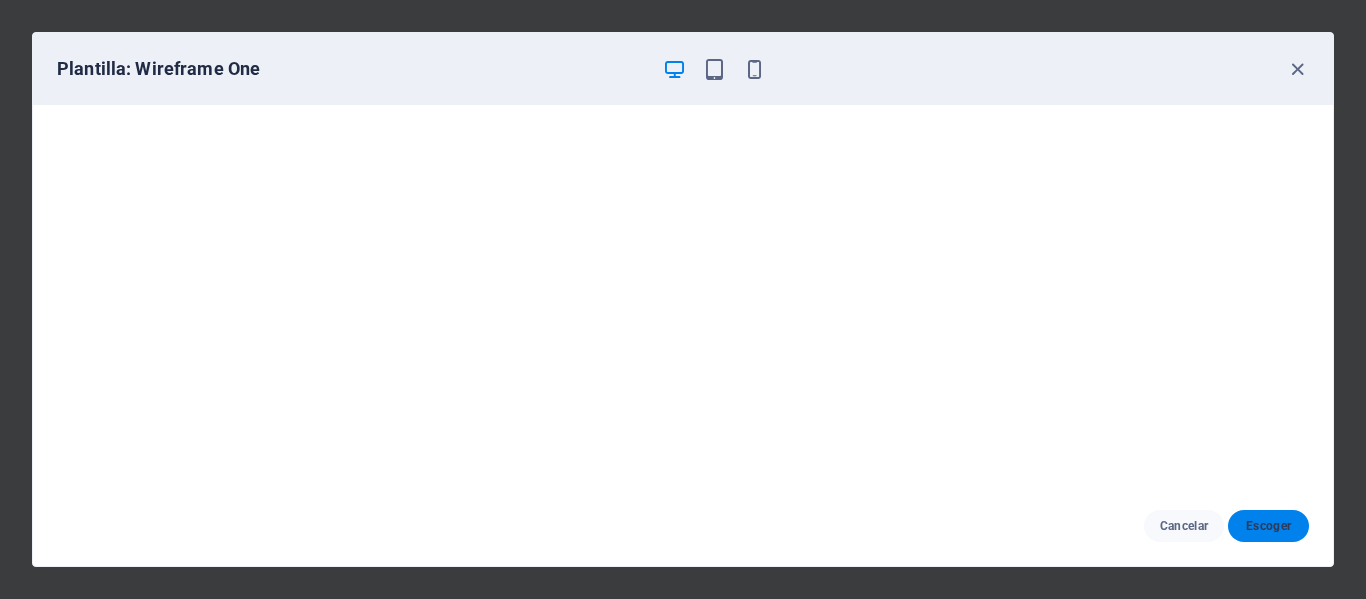 click on "Escoger" at bounding box center [1268, 526] 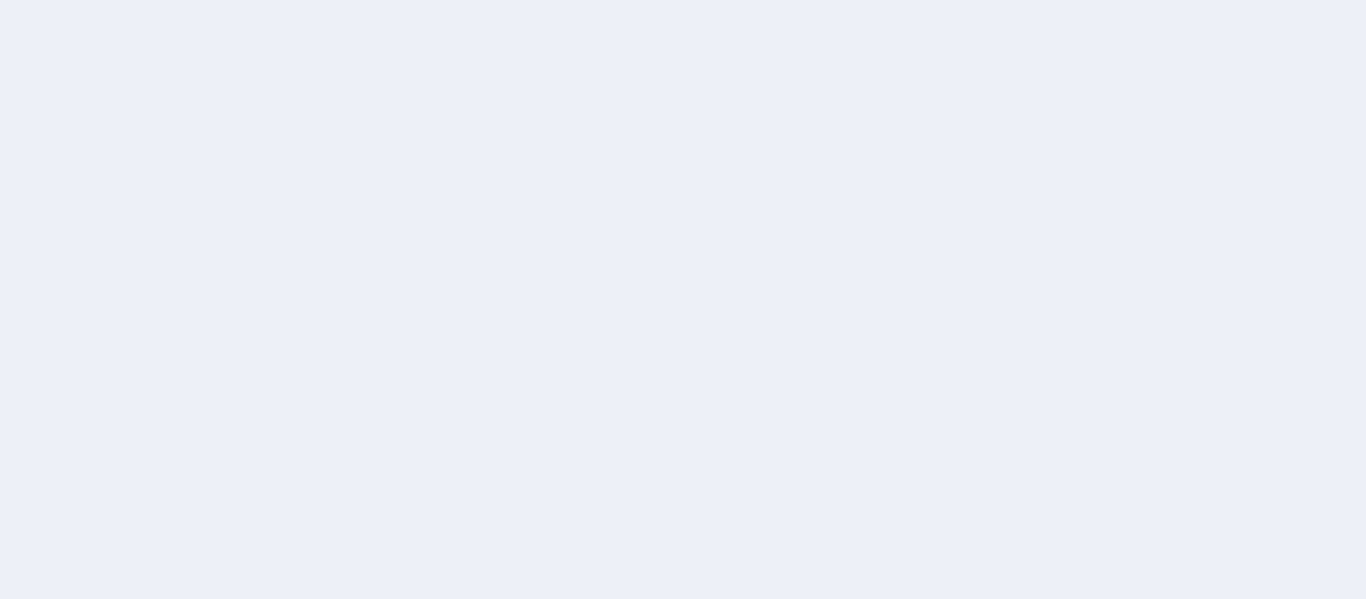 scroll, scrollTop: 0, scrollLeft: 0, axis: both 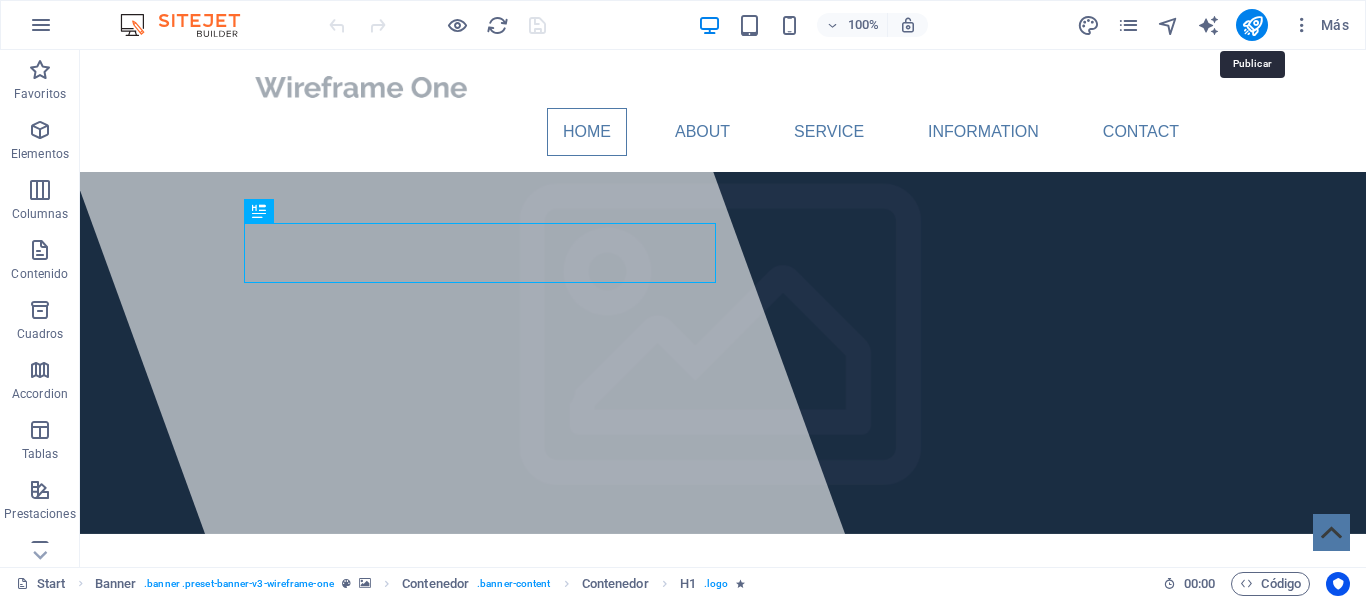 drag, startPoint x: 1253, startPoint y: 14, endPoint x: 1221, endPoint y: -35, distance: 58.5235 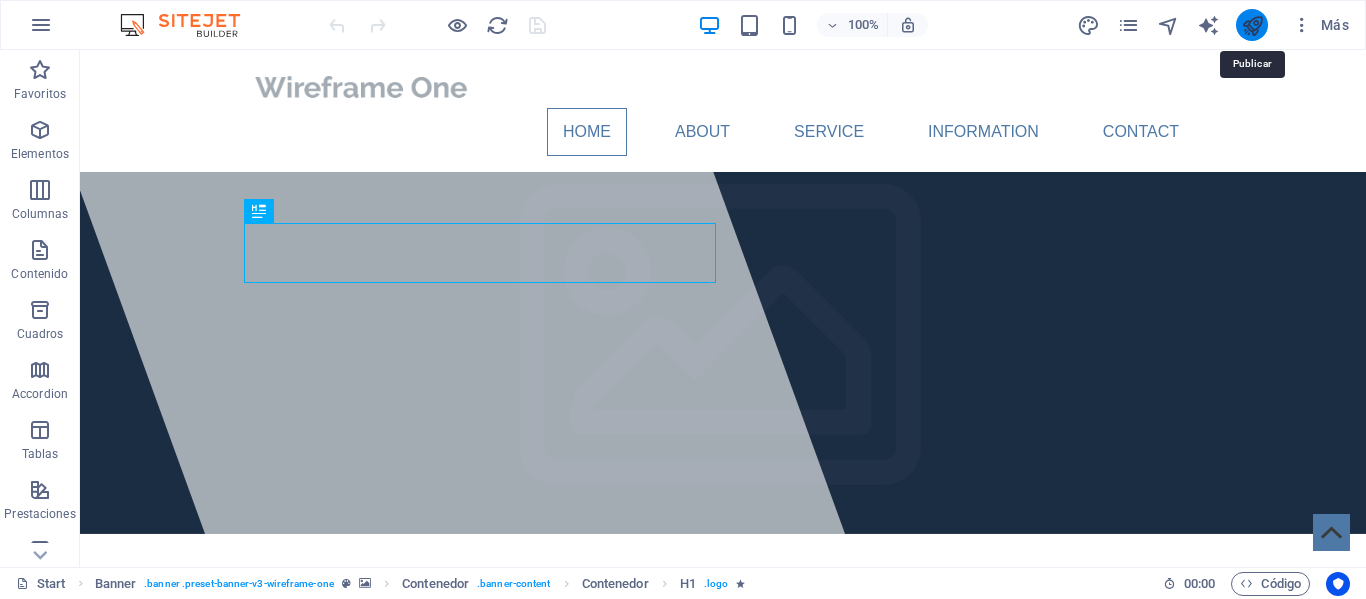 click at bounding box center (1252, 25) 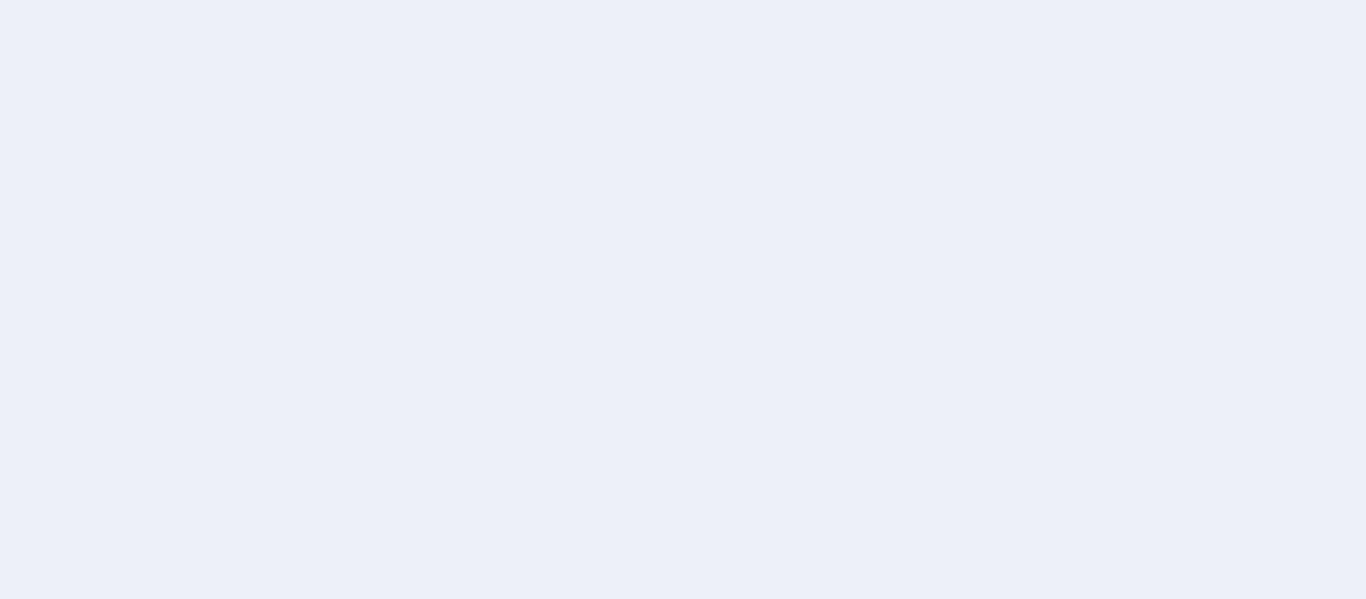 scroll, scrollTop: 0, scrollLeft: 0, axis: both 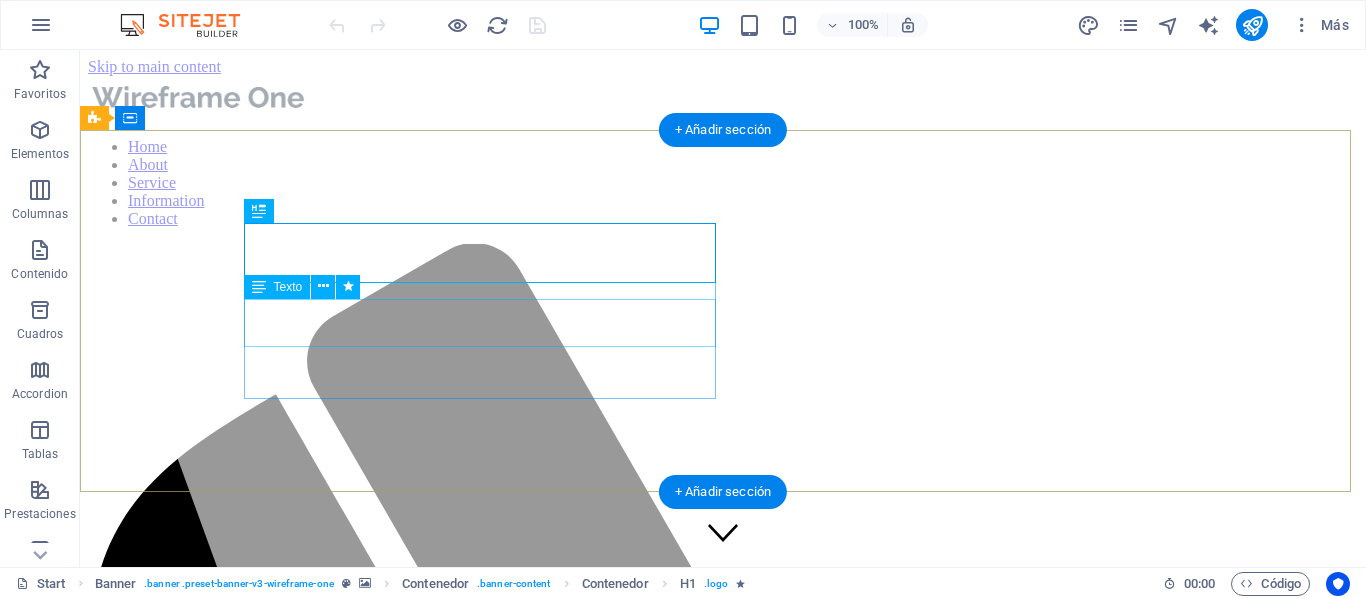 click on "Lorem ipsum dolor sit amet, consectetuer adipiscing elit. Aenean commodo ligula eget dolor. Aenean massa." at bounding box center [723, 2431] 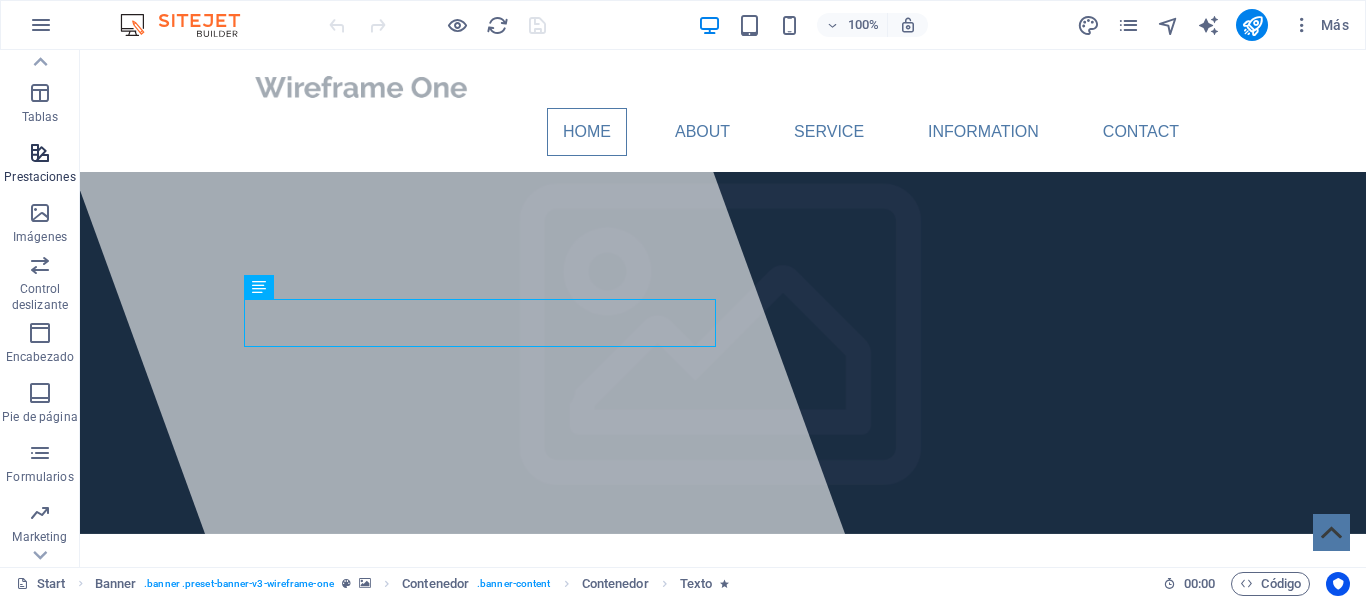 scroll, scrollTop: 338, scrollLeft: 0, axis: vertical 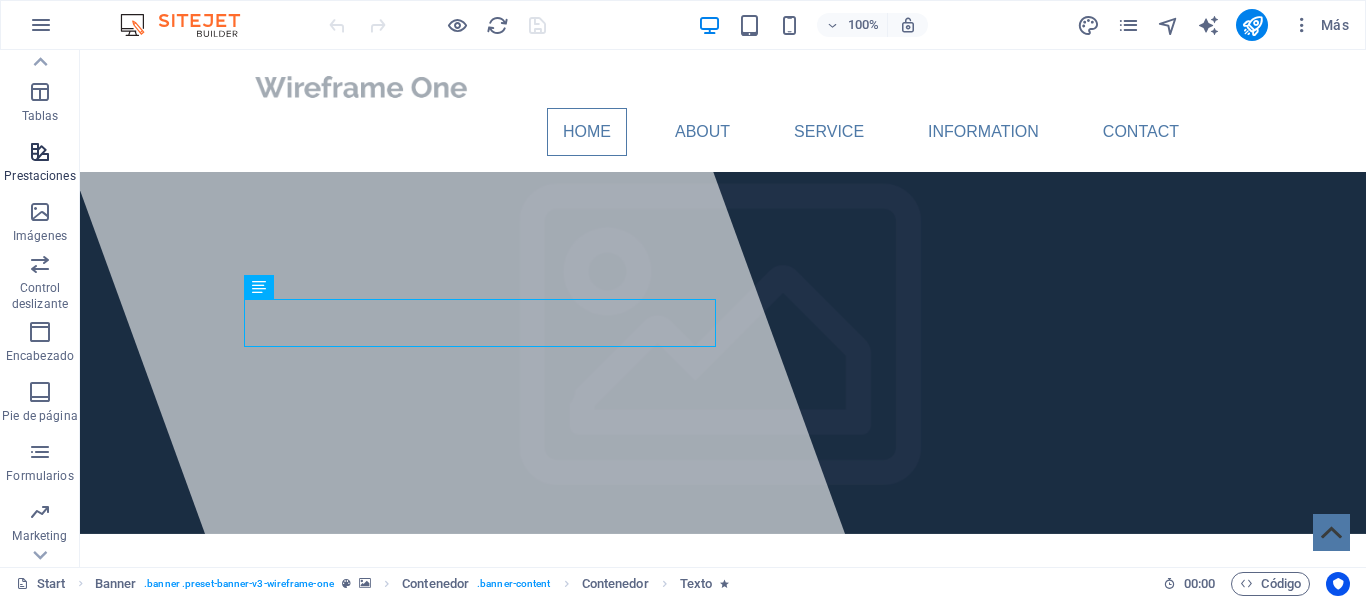 click on "Marketing" at bounding box center (40, 522) 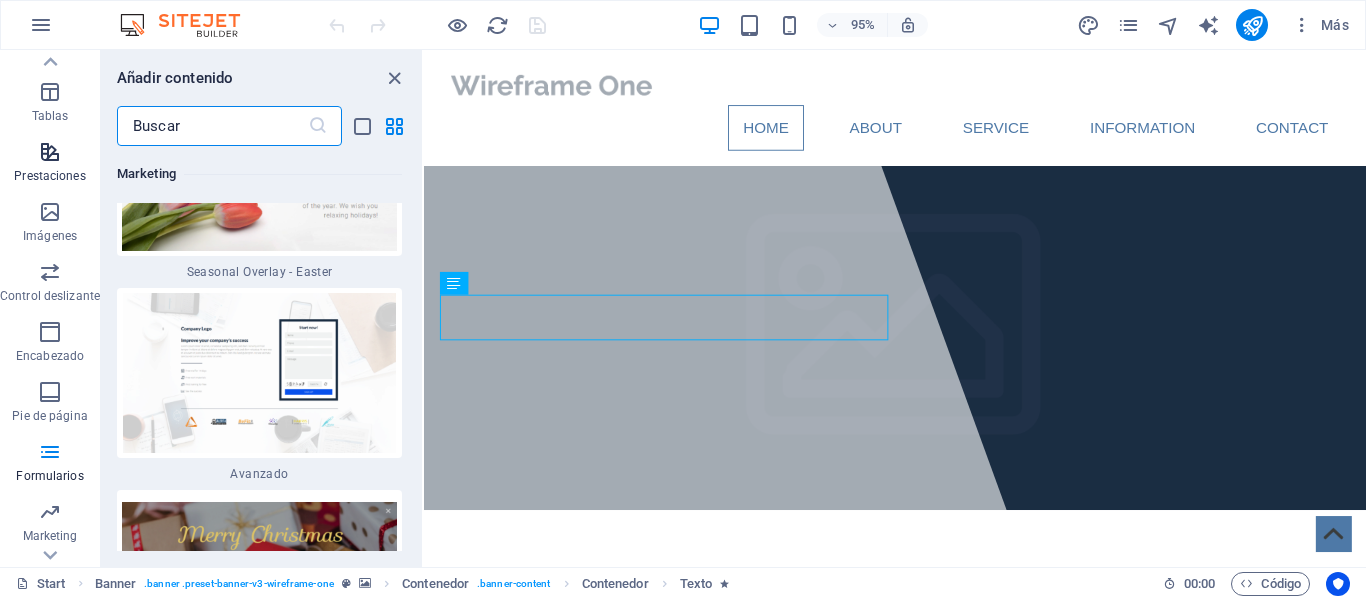 scroll, scrollTop: 31774, scrollLeft: 0, axis: vertical 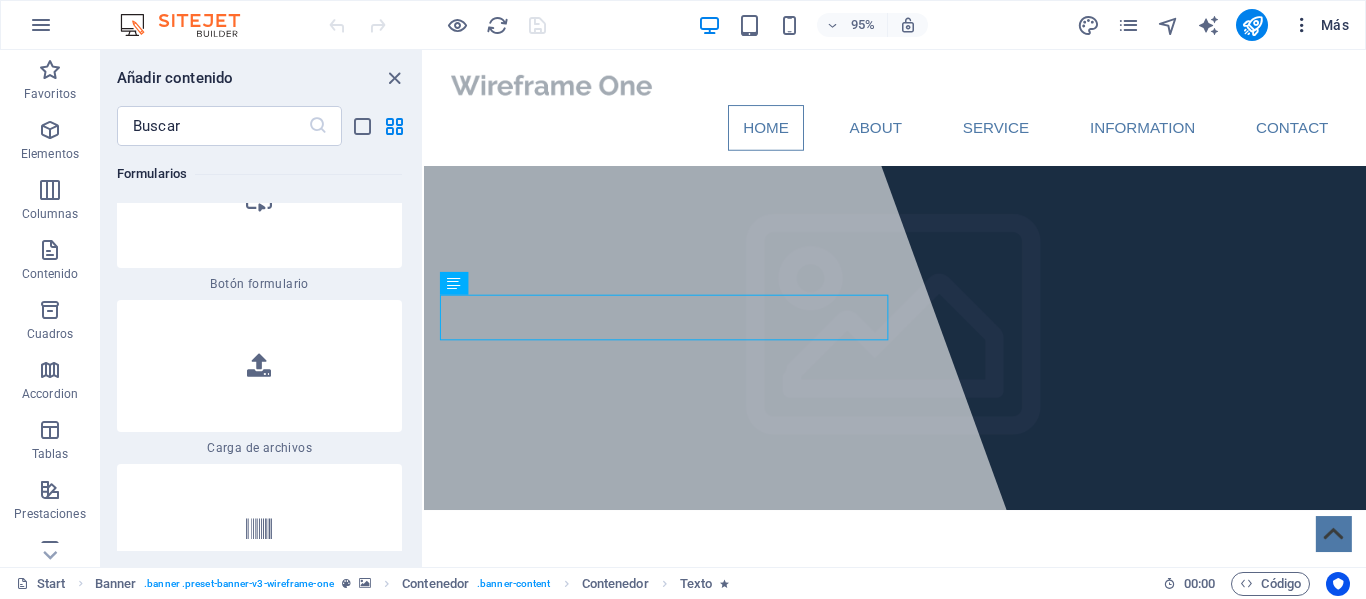 click on "Más" at bounding box center [1320, 25] 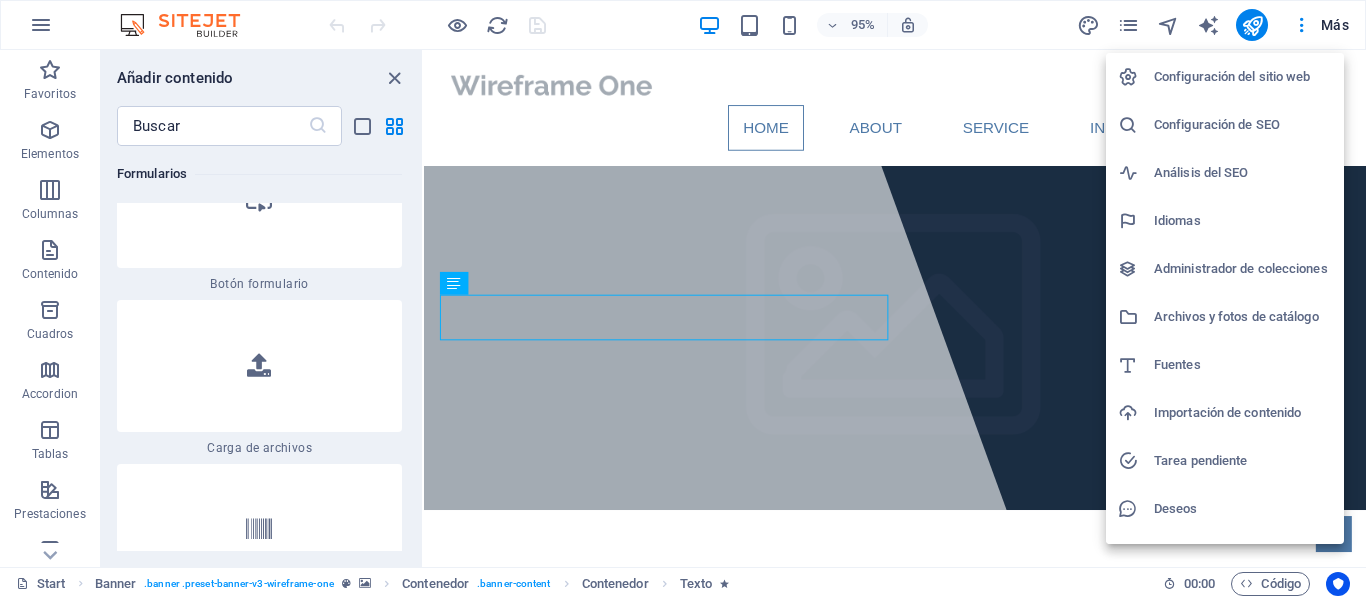 click on "Configuración del sitio web" at bounding box center [1243, 77] 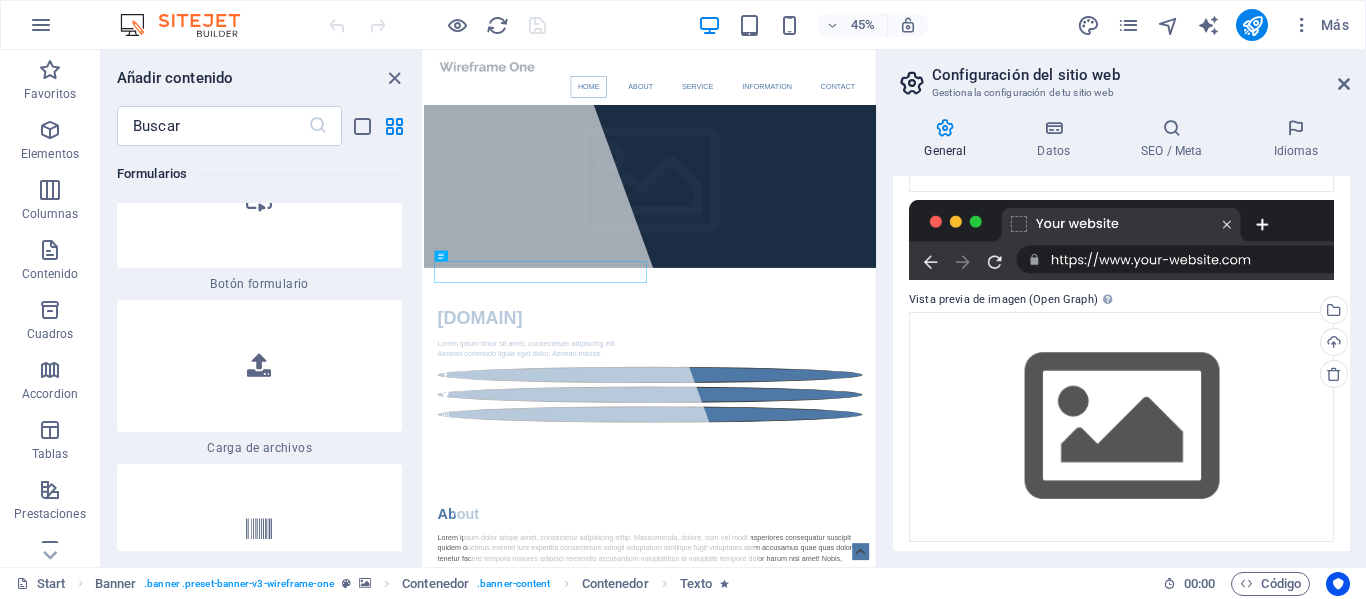 scroll, scrollTop: 307, scrollLeft: 0, axis: vertical 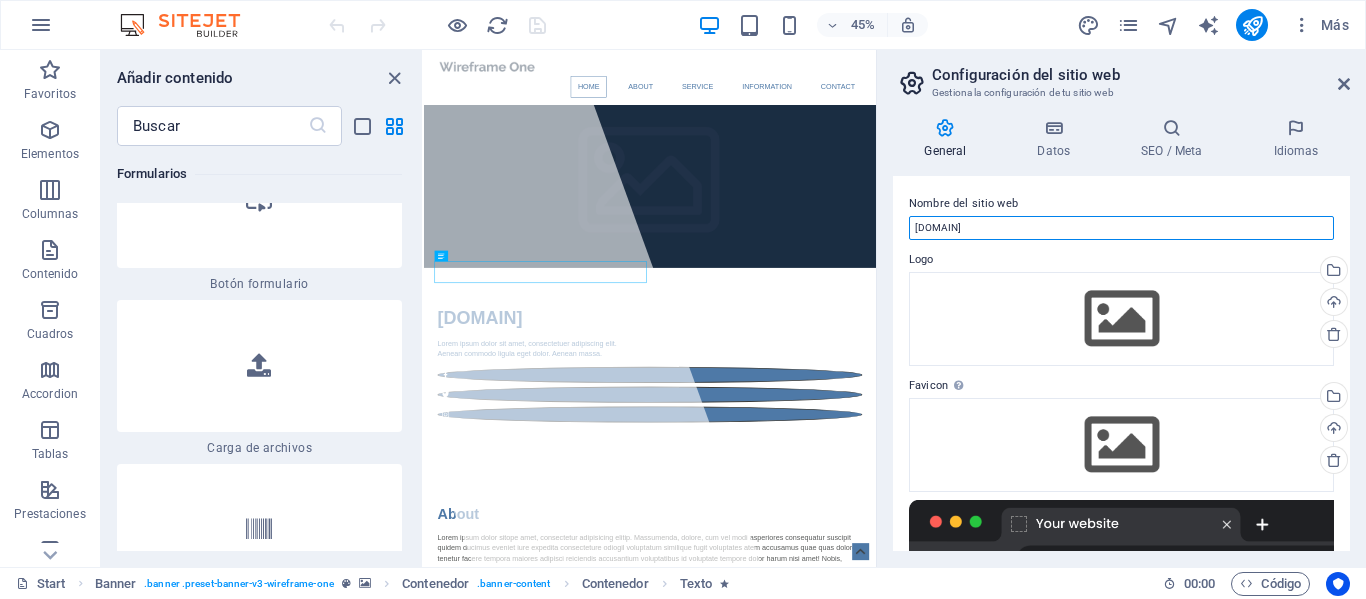 click on "valledelnorte.cl" at bounding box center [1121, 228] 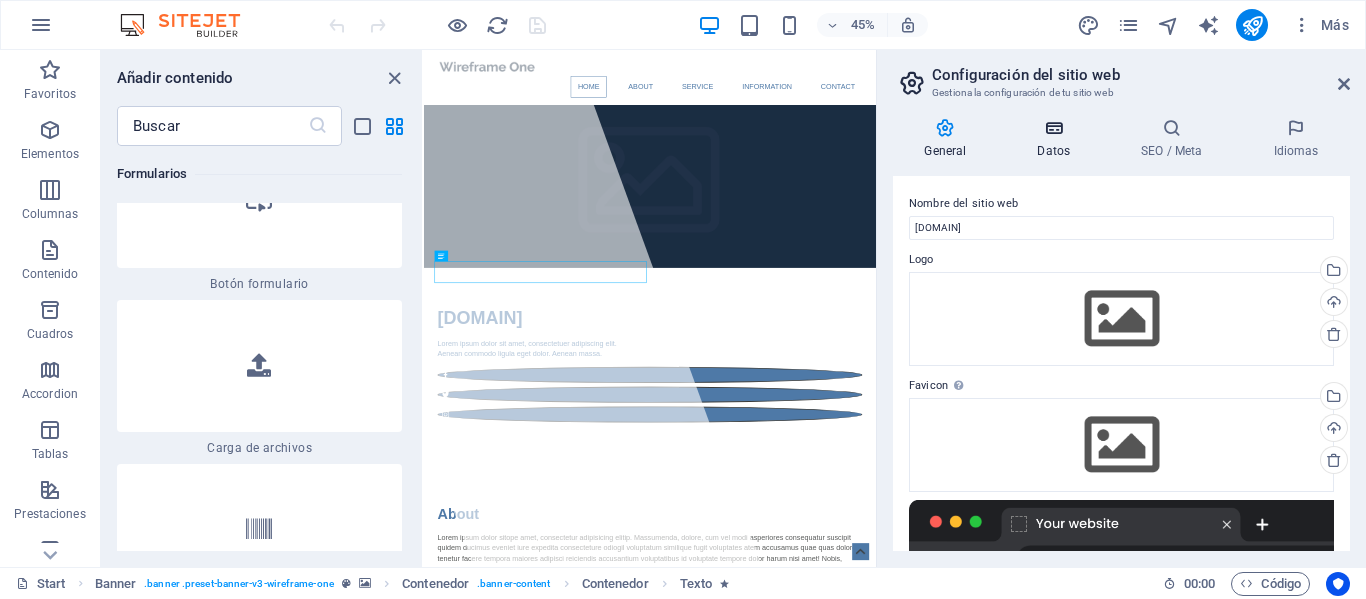 click at bounding box center [1054, 128] 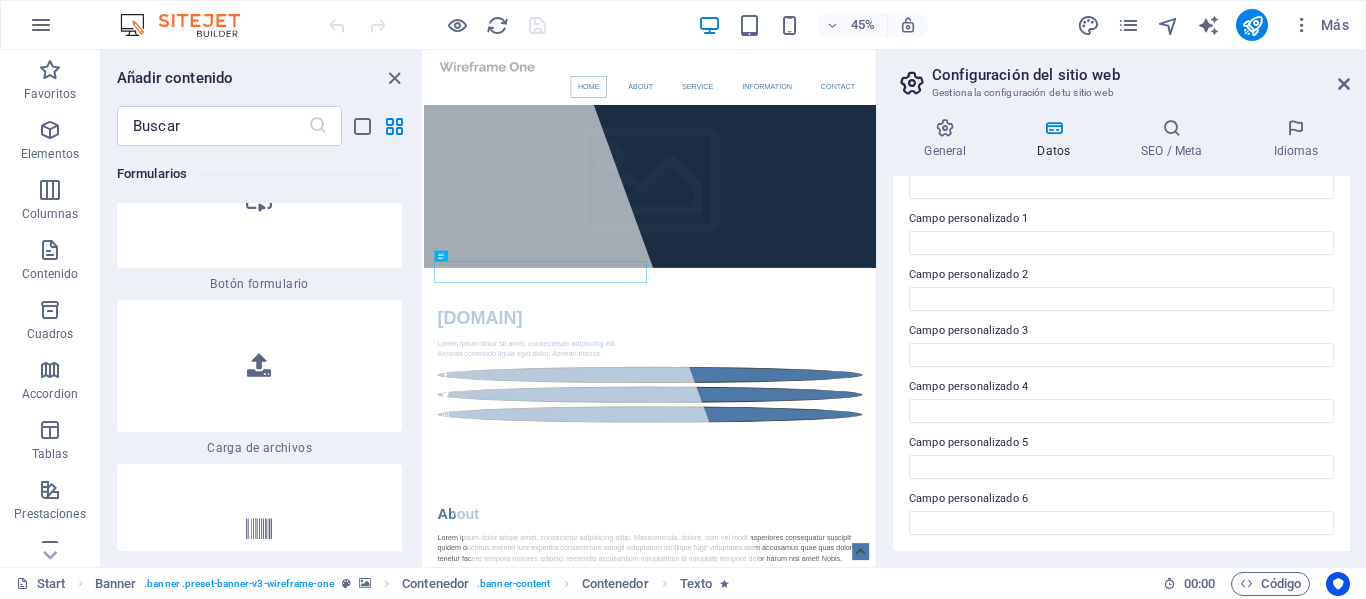 scroll, scrollTop: 0, scrollLeft: 0, axis: both 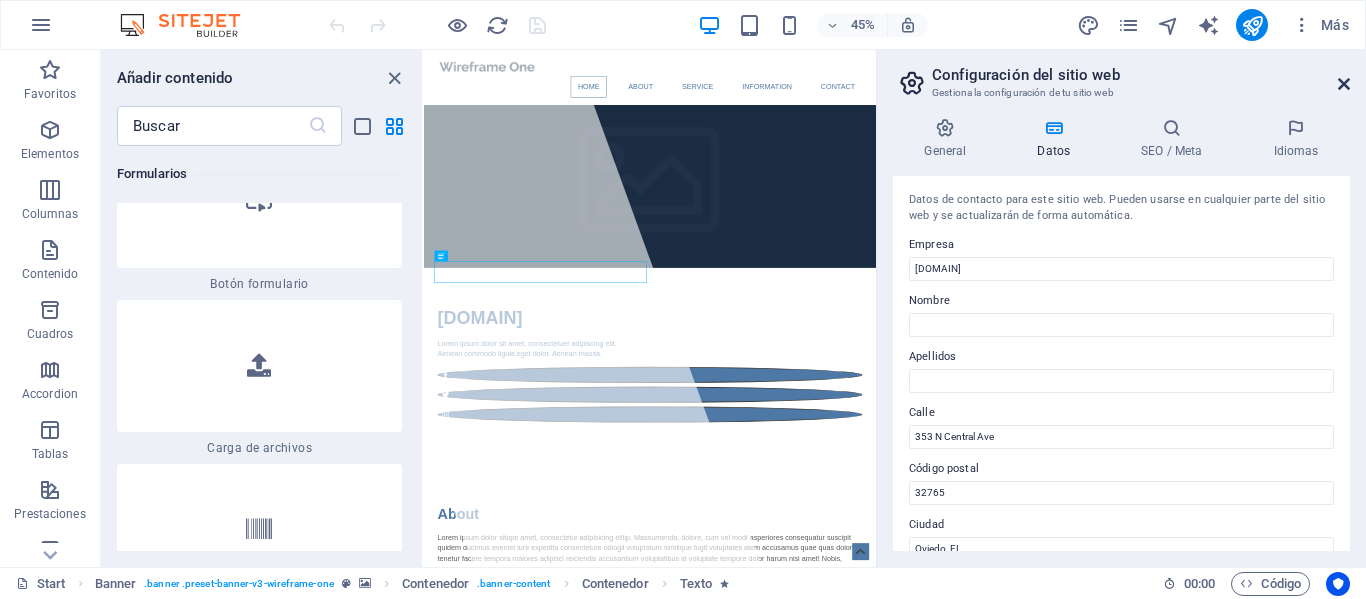 click at bounding box center (1344, 84) 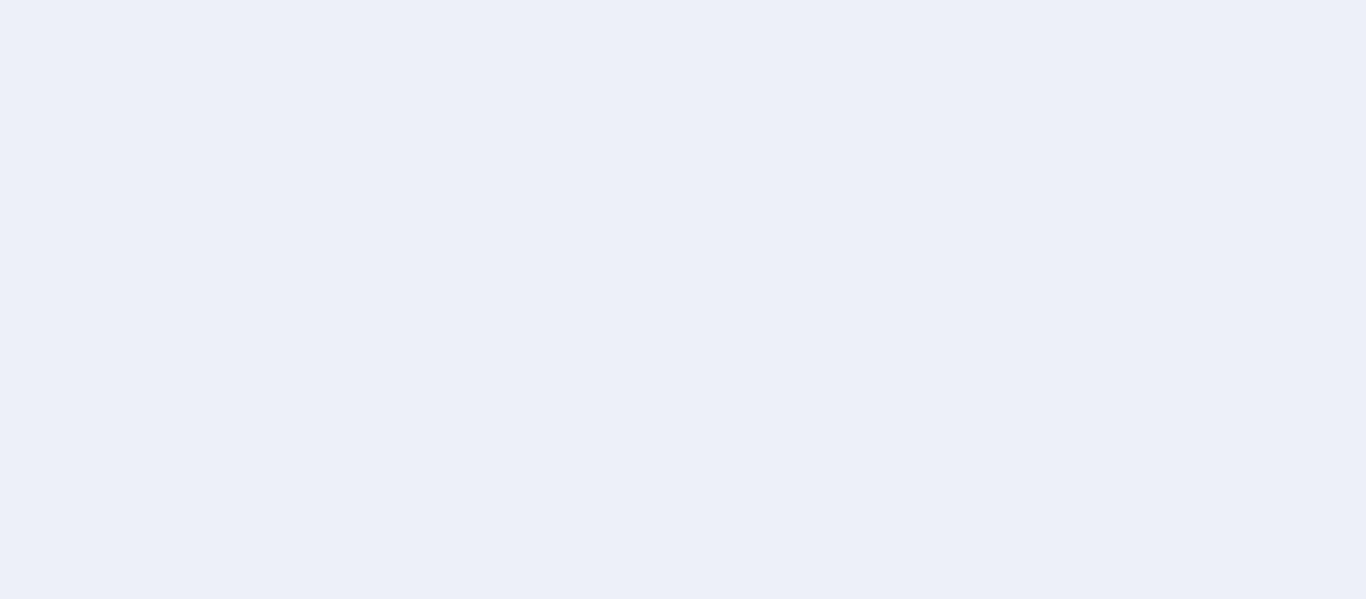 scroll, scrollTop: 0, scrollLeft: 0, axis: both 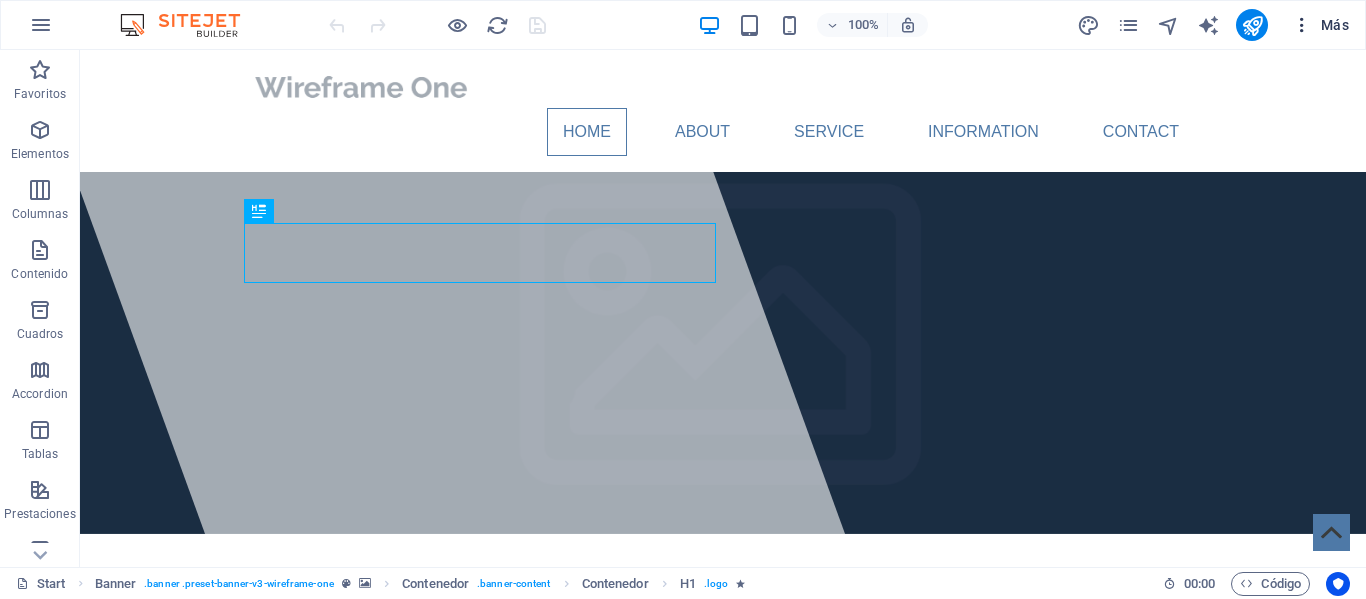 click on "Más" at bounding box center (1320, 25) 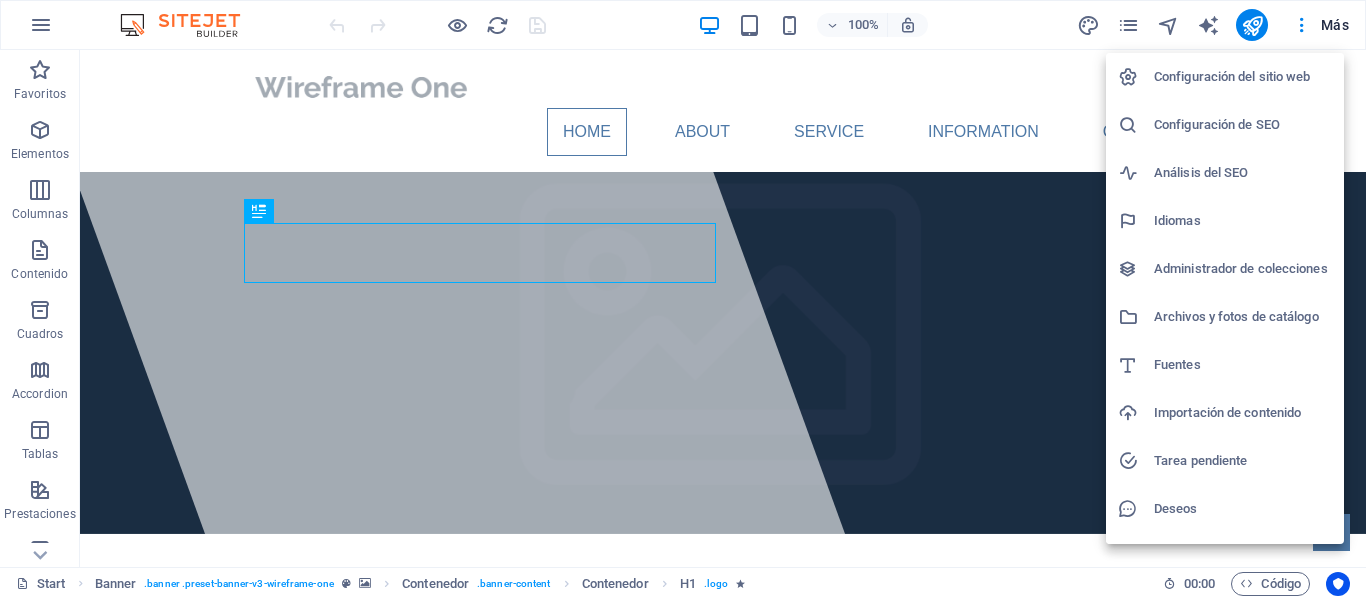 click at bounding box center [683, 299] 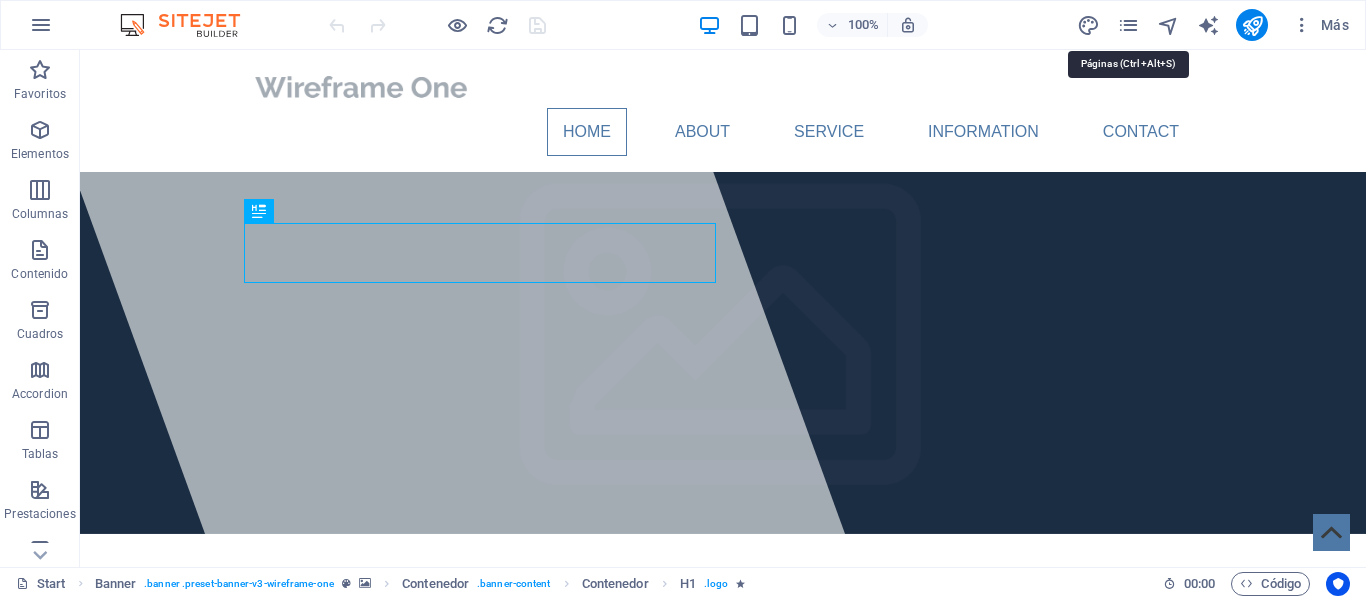 click at bounding box center (1128, 25) 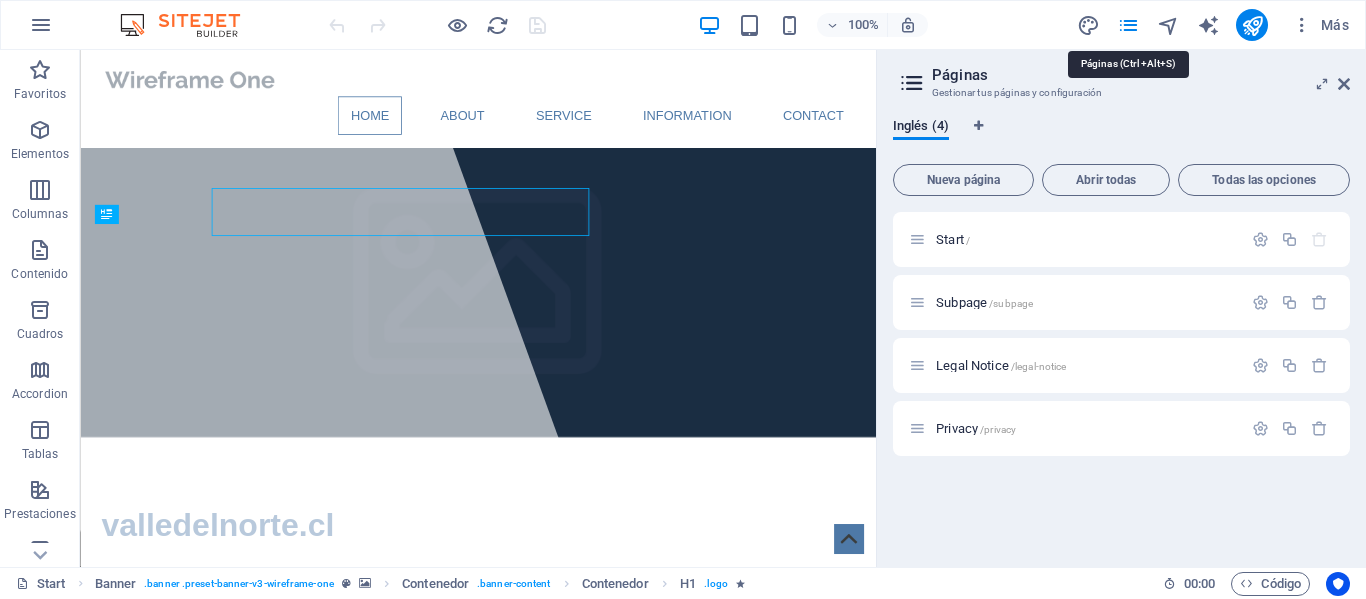 click at bounding box center (1128, 25) 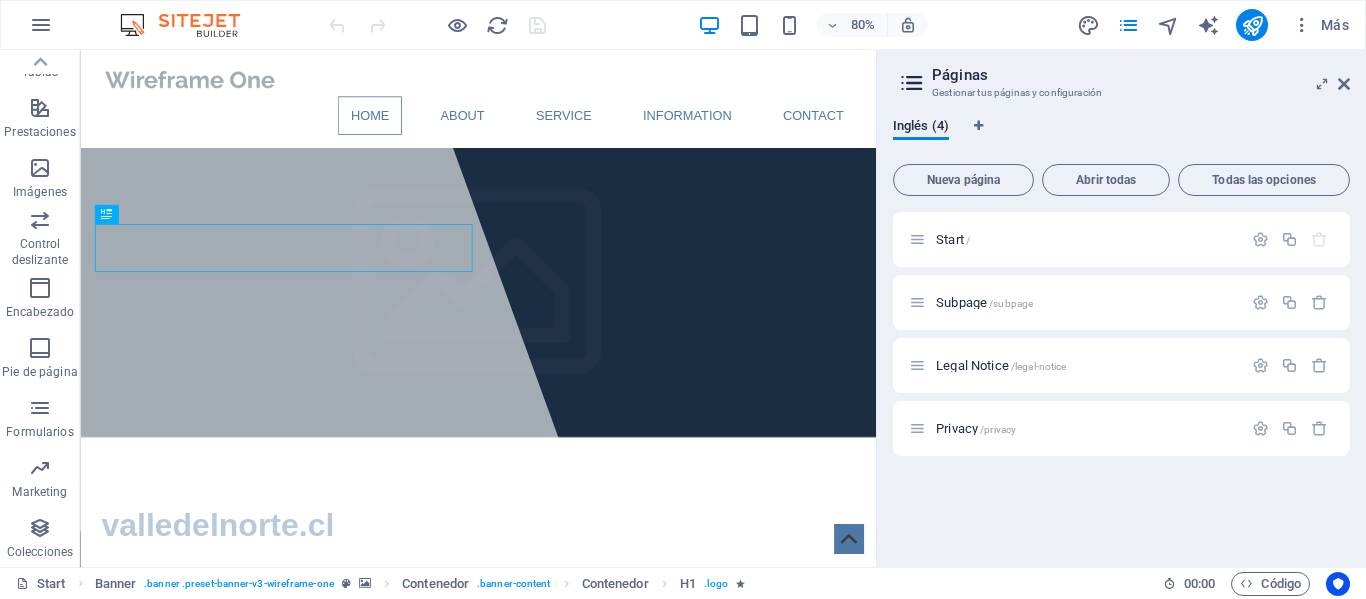 scroll, scrollTop: 383, scrollLeft: 0, axis: vertical 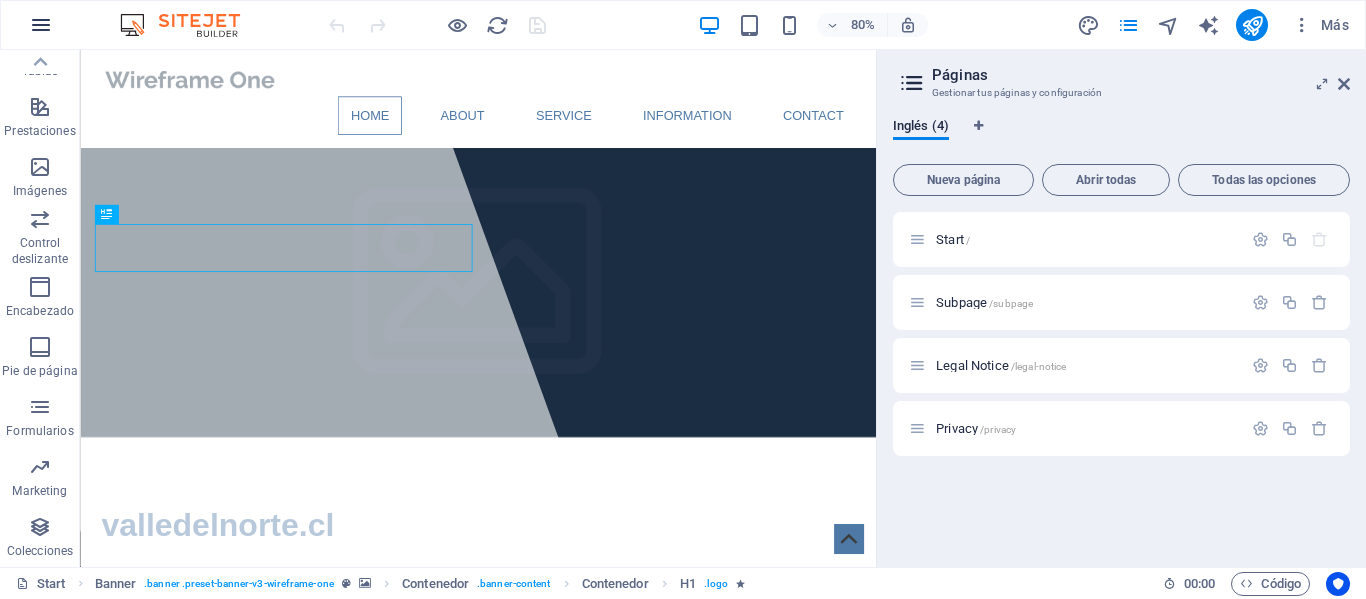 click at bounding box center (41, 25) 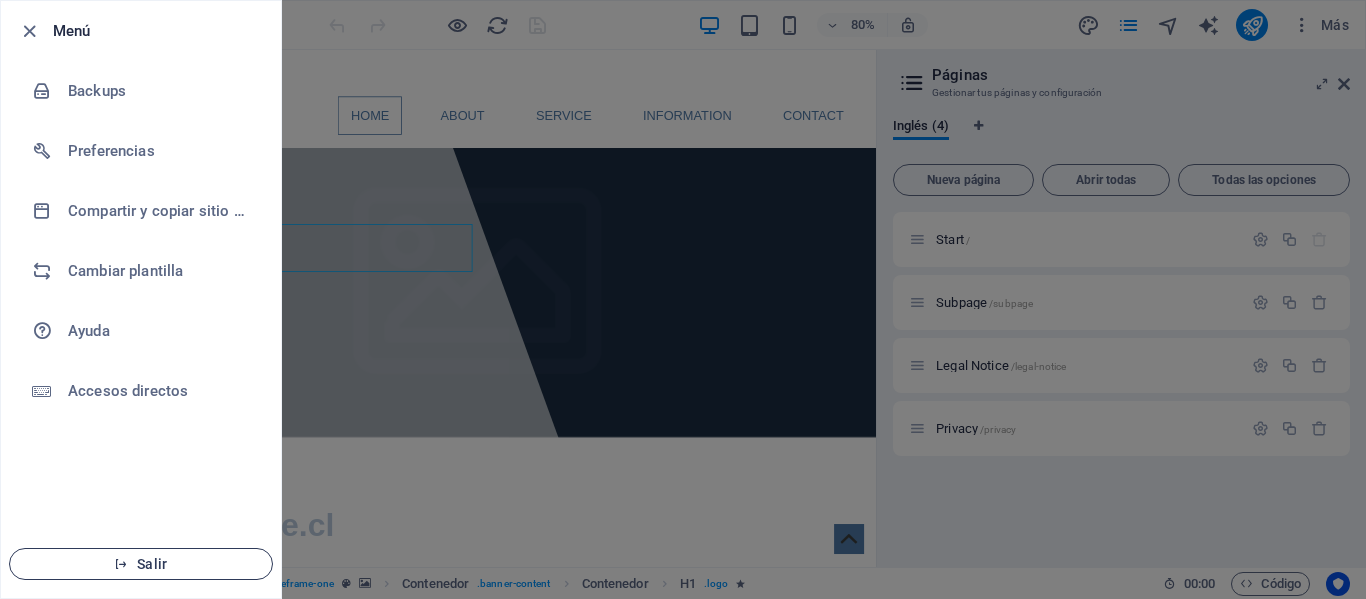 click on "Salir" at bounding box center (141, 564) 